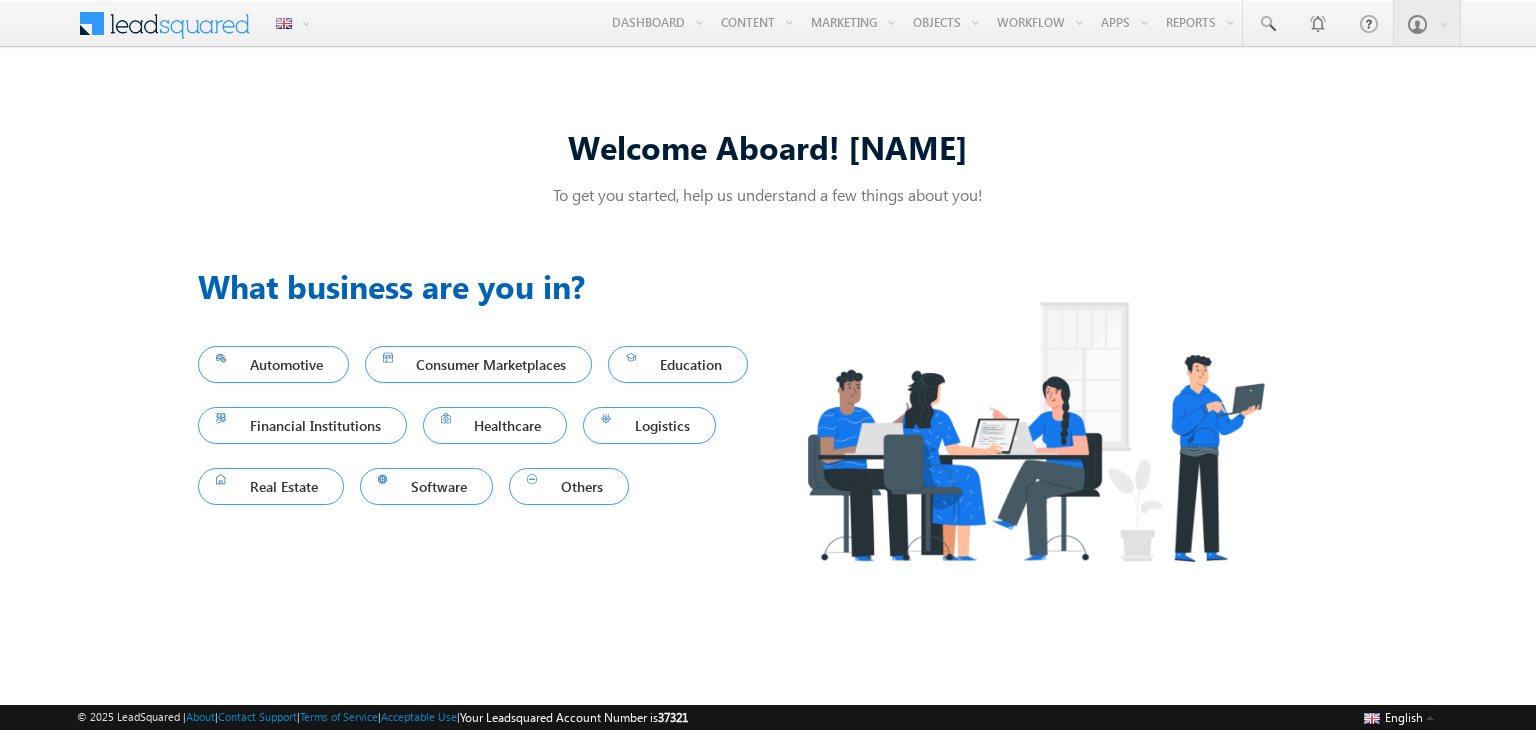 scroll, scrollTop: 0, scrollLeft: 0, axis: both 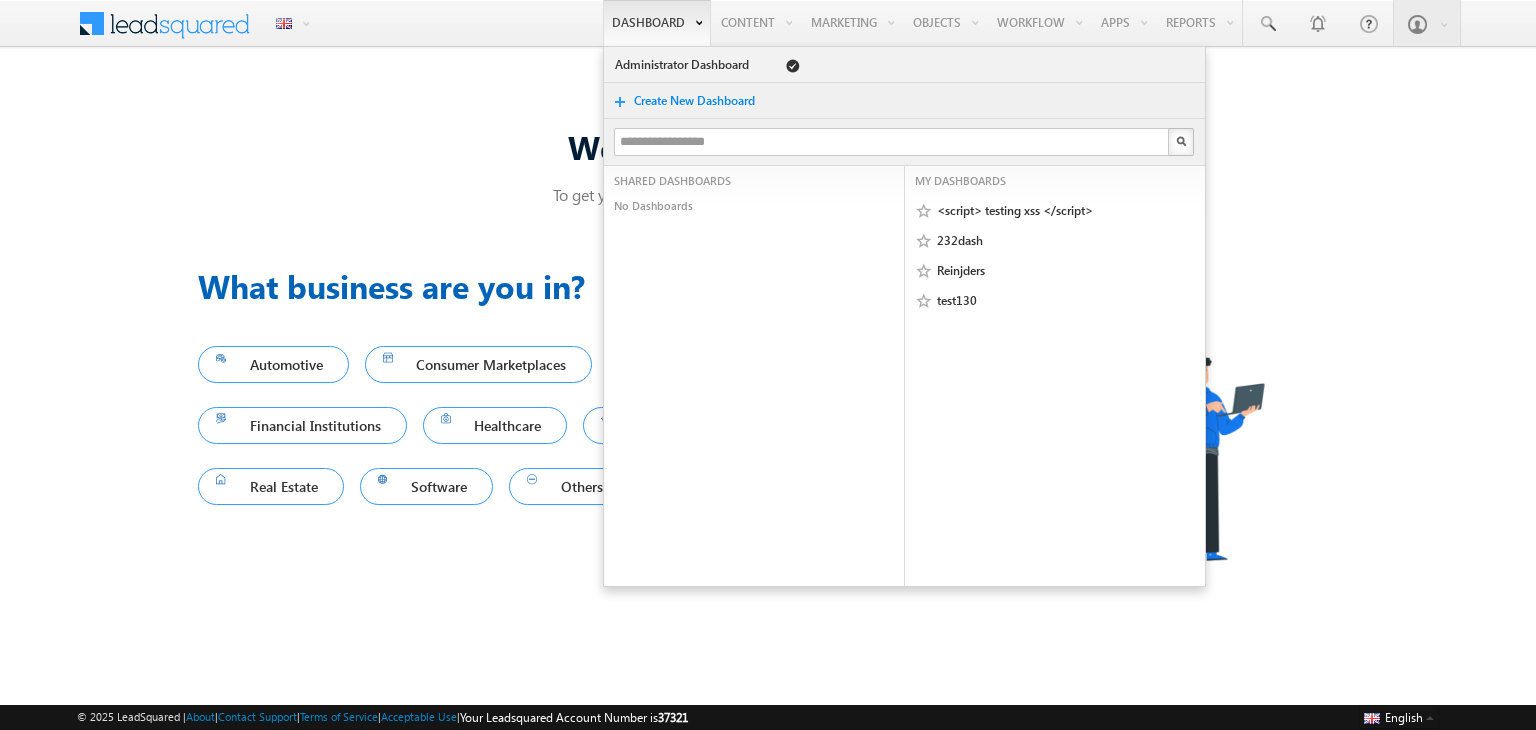 click on "Create New Dashboard" at bounding box center (704, 101) 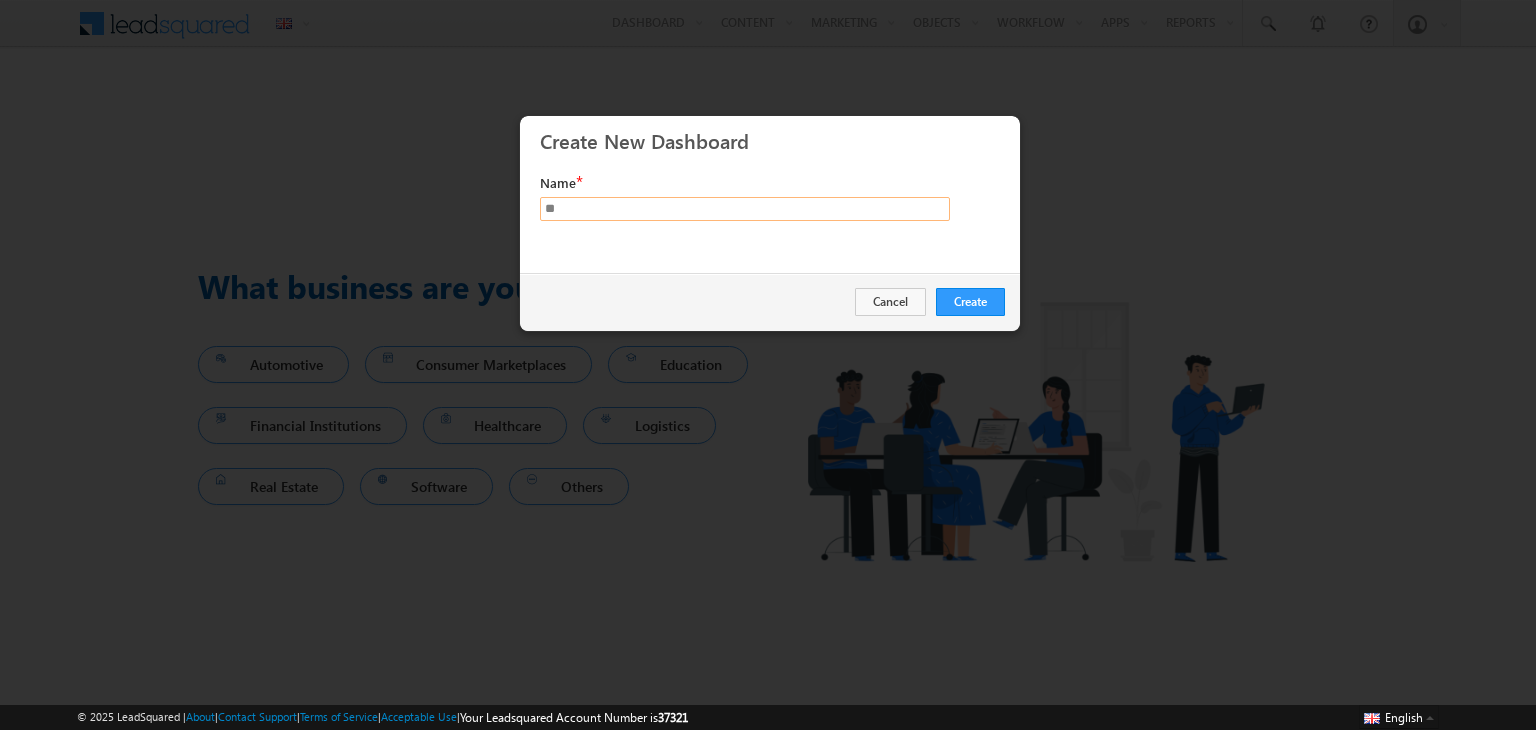 type on "*" 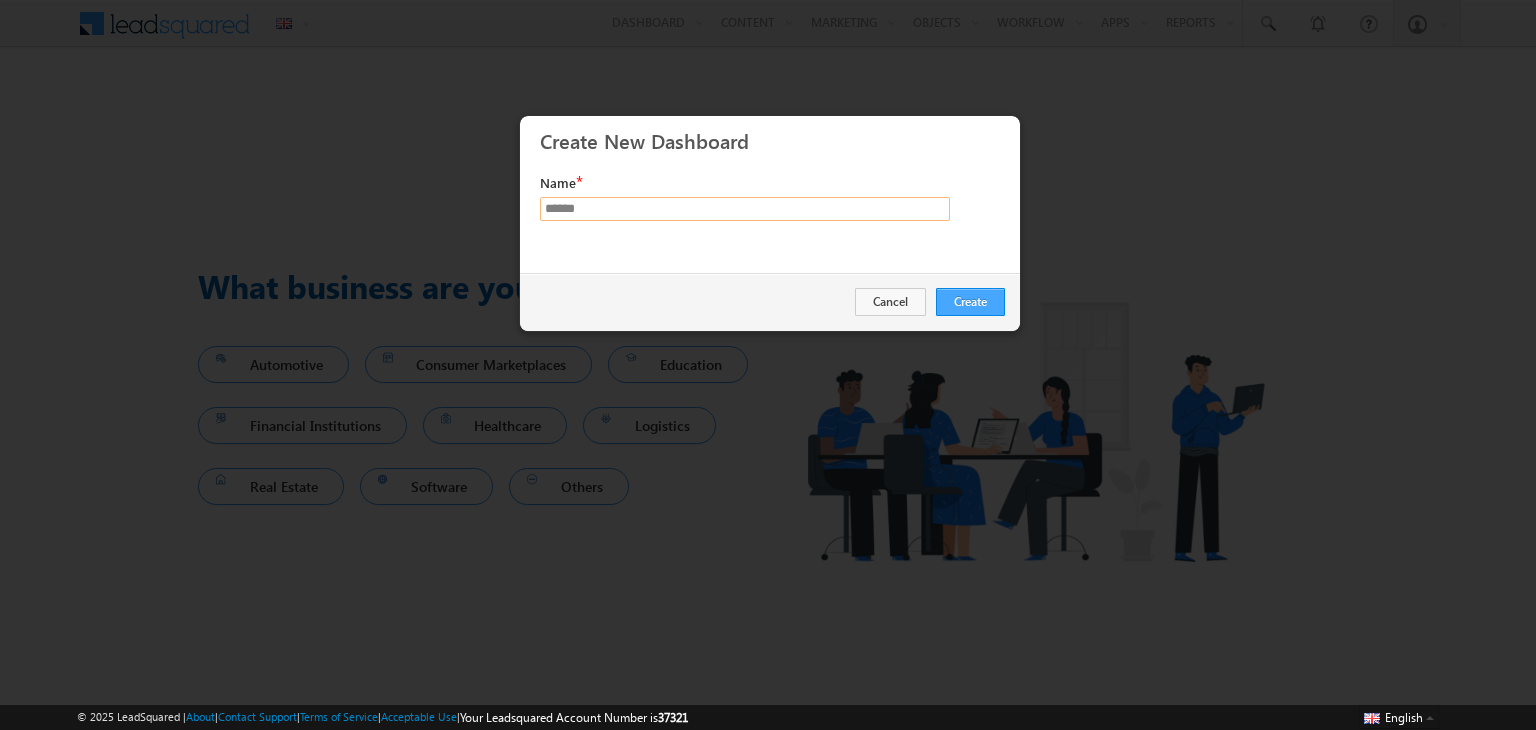 type on "******" 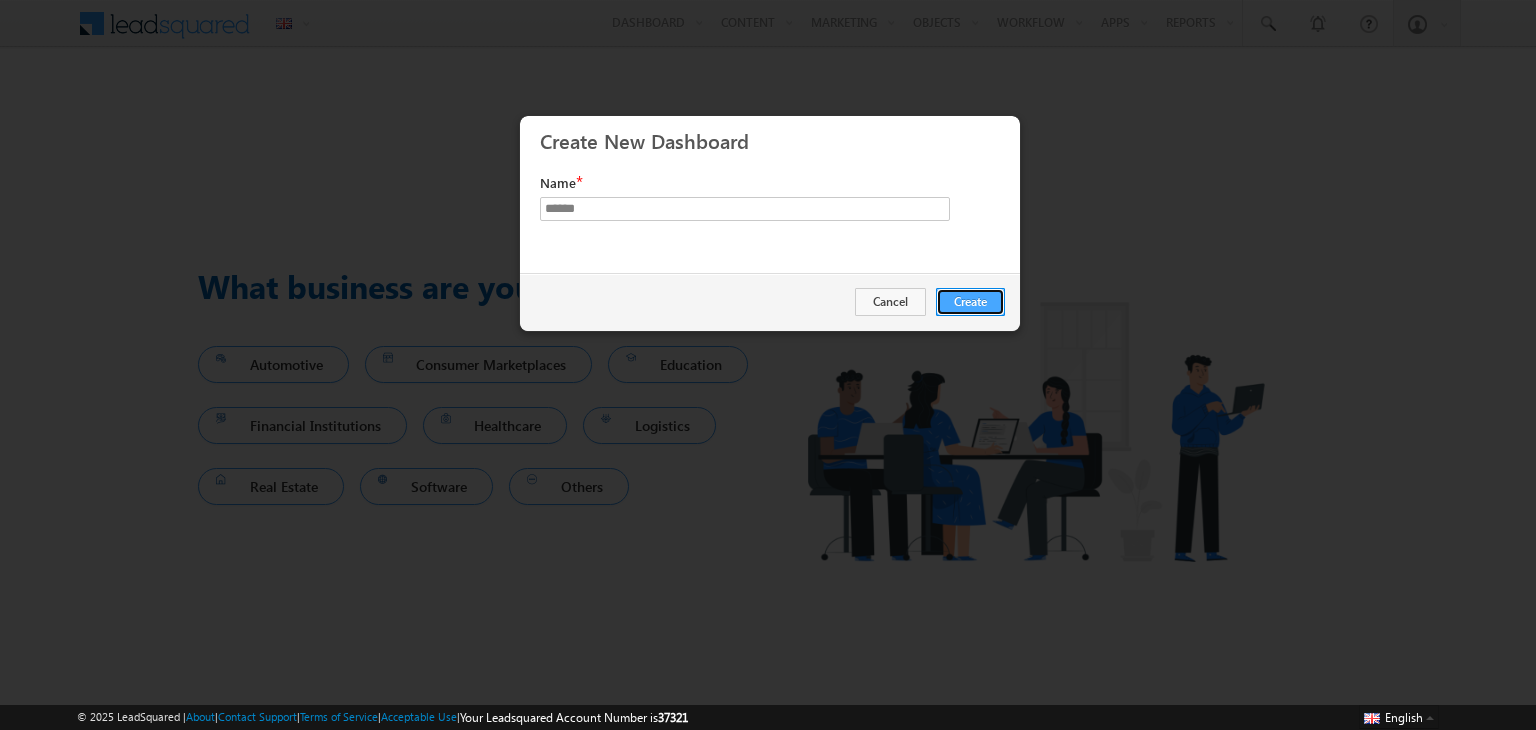 click on "Create" at bounding box center (970, 302) 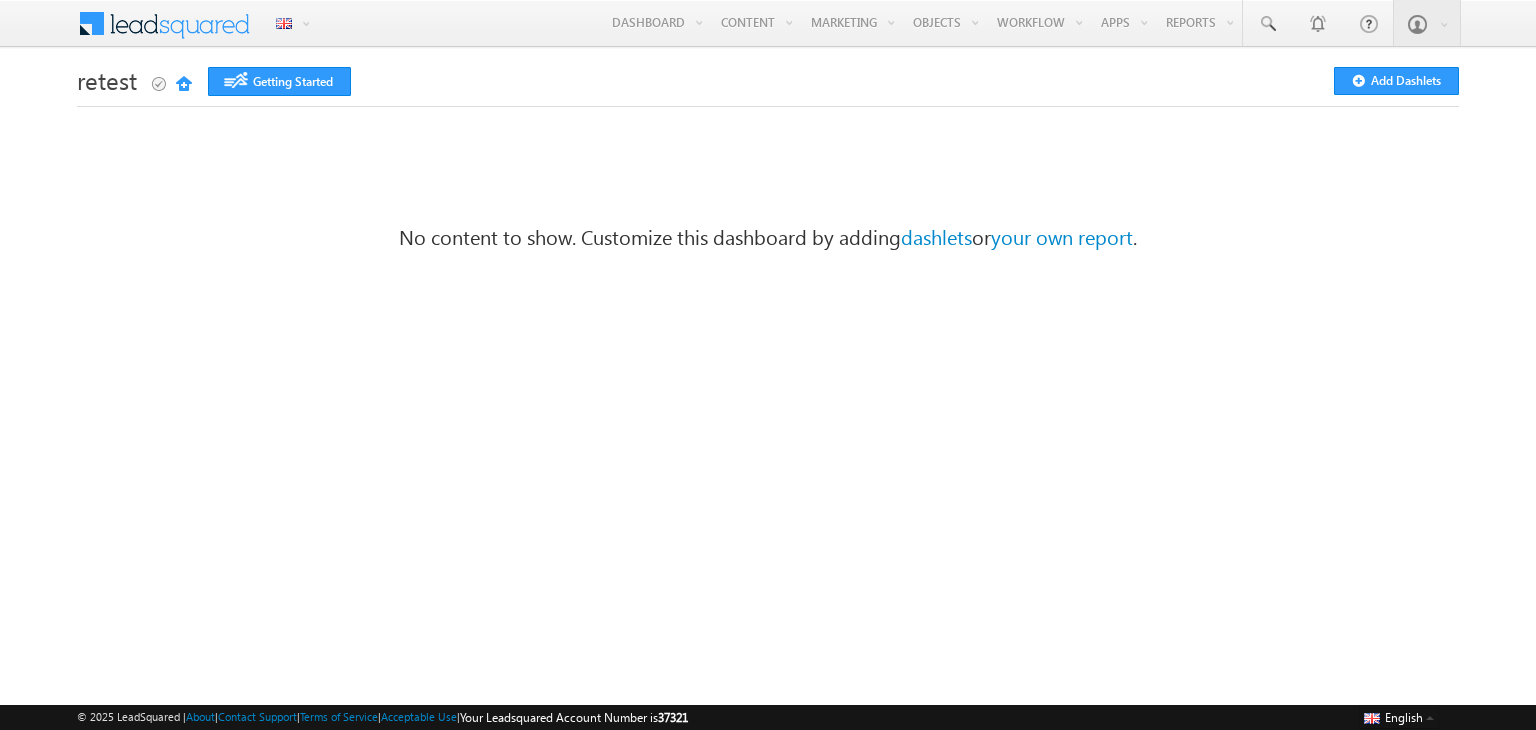 scroll, scrollTop: 0, scrollLeft: 0, axis: both 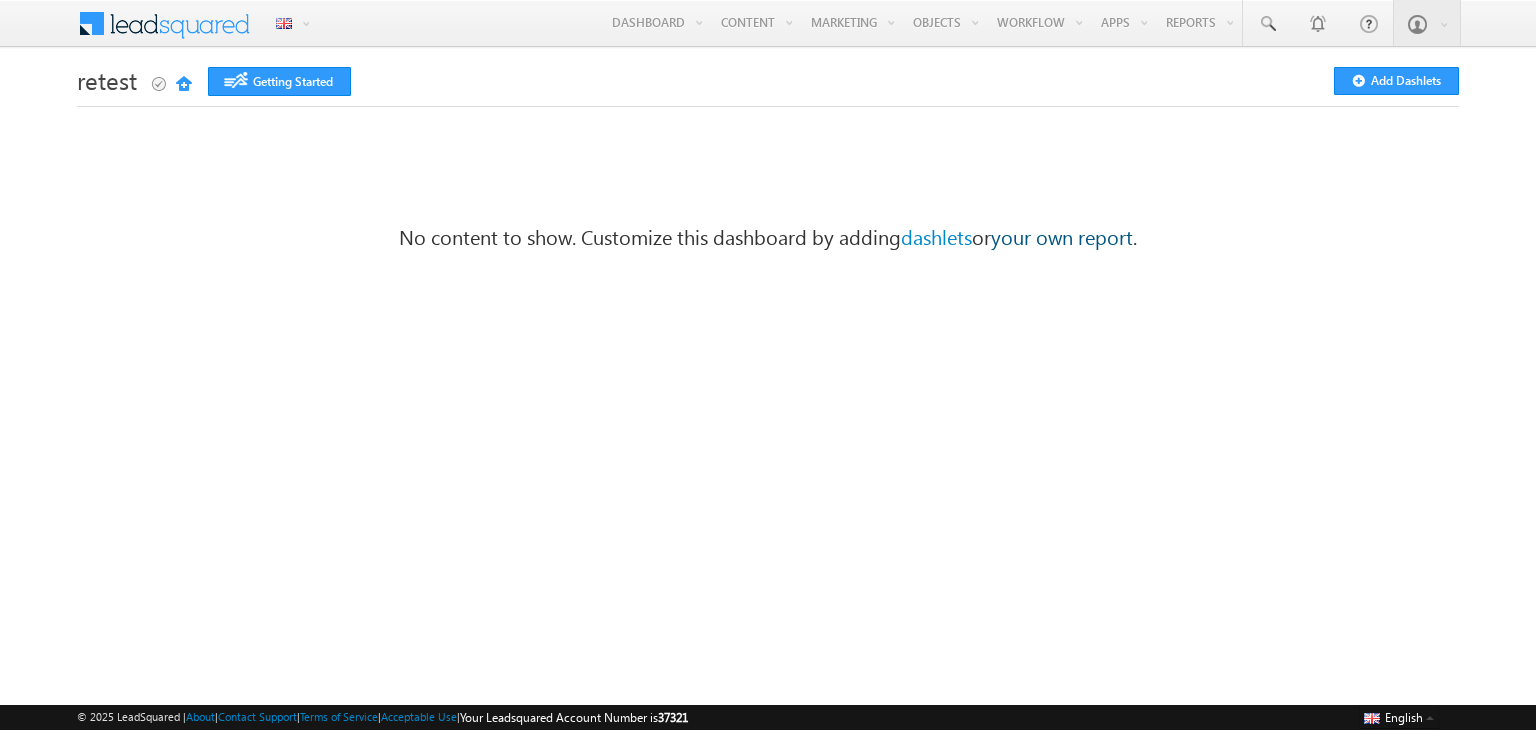 click on "your own report" at bounding box center [1062, 236] 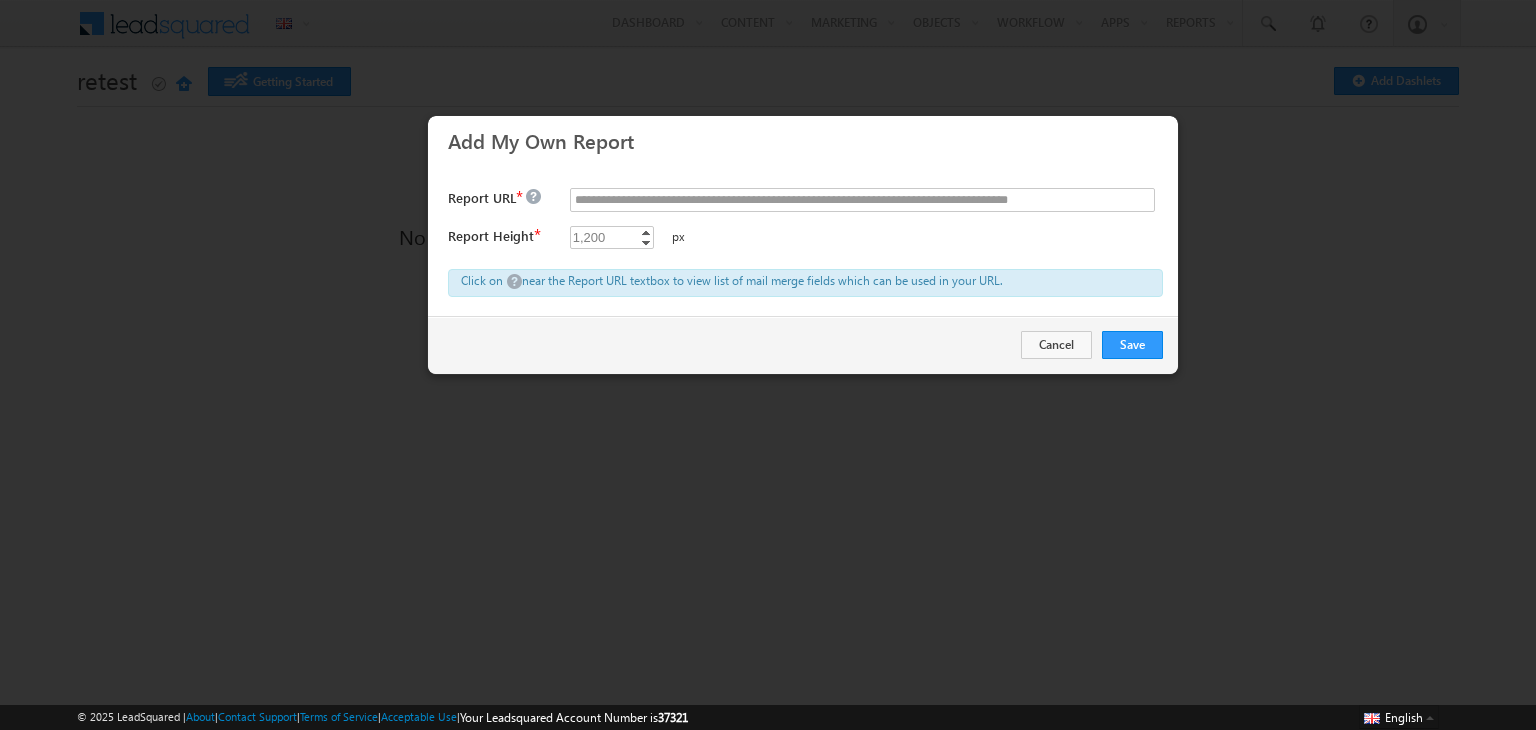 click on "near the Report URL textbox to view list of mail merge fields which can be used in your URL." at bounding box center (762, 280) 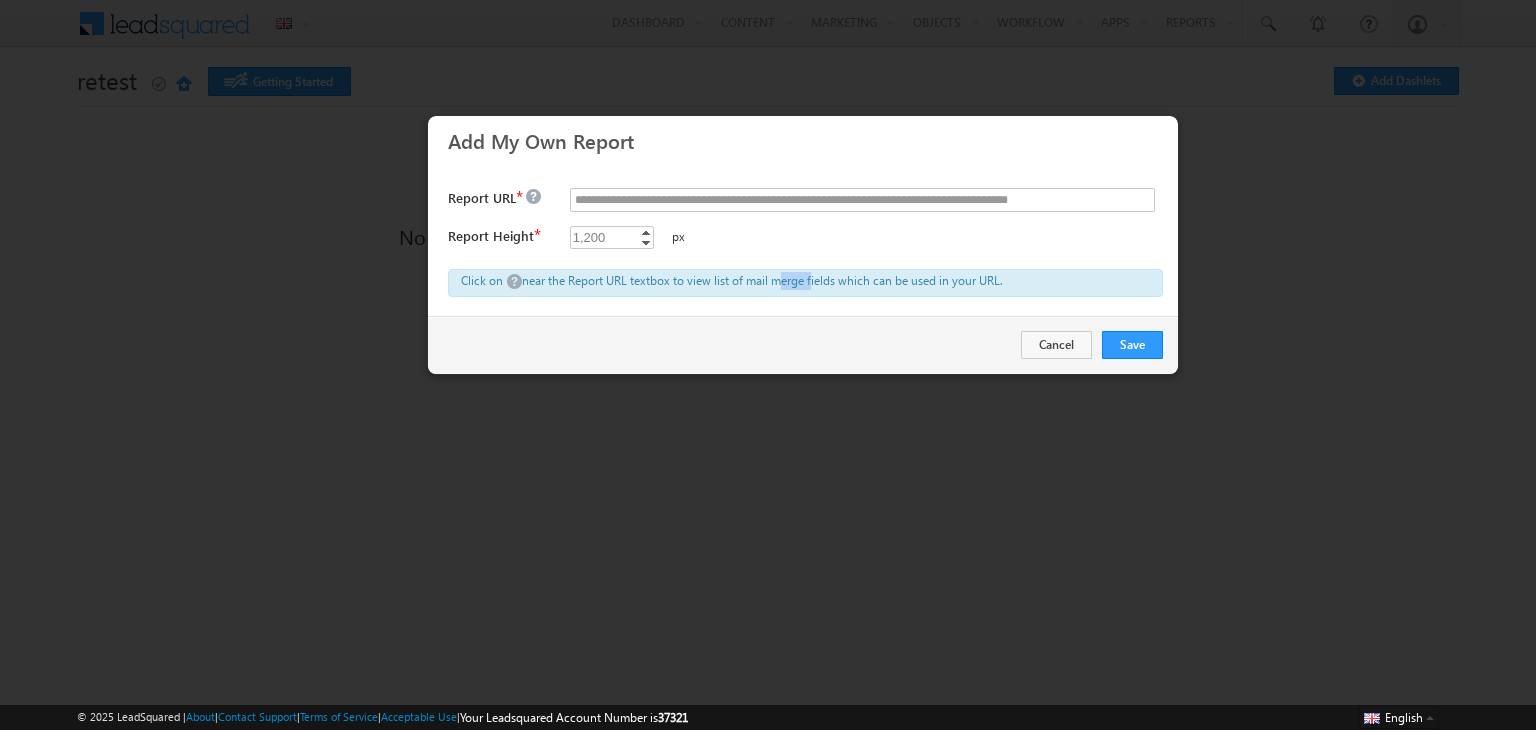 click on "near the Report URL textbox to view list of mail merge fields which can be used in your URL." at bounding box center [762, 280] 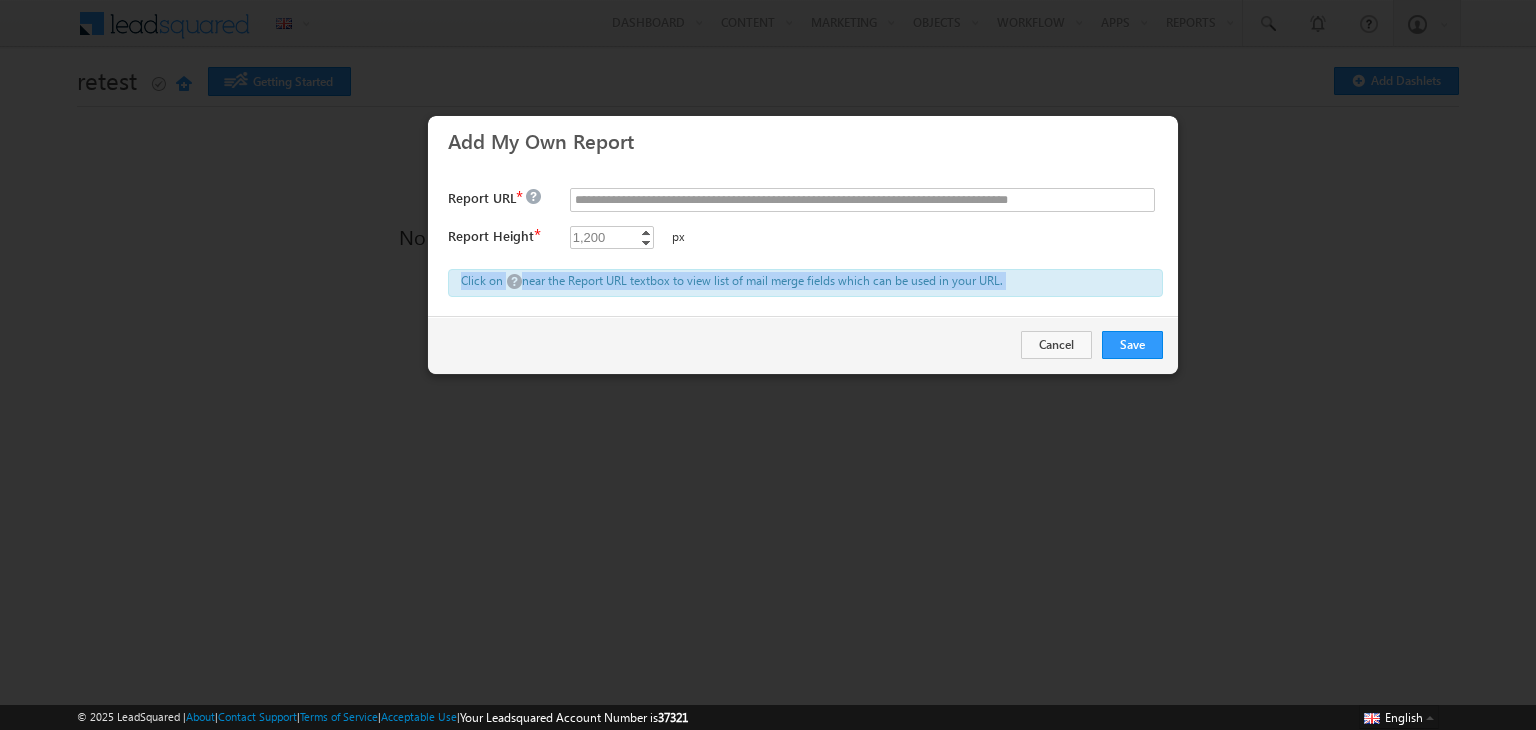 click on "near the Report URL textbox to view list of mail merge fields which can be used in your URL." at bounding box center (762, 280) 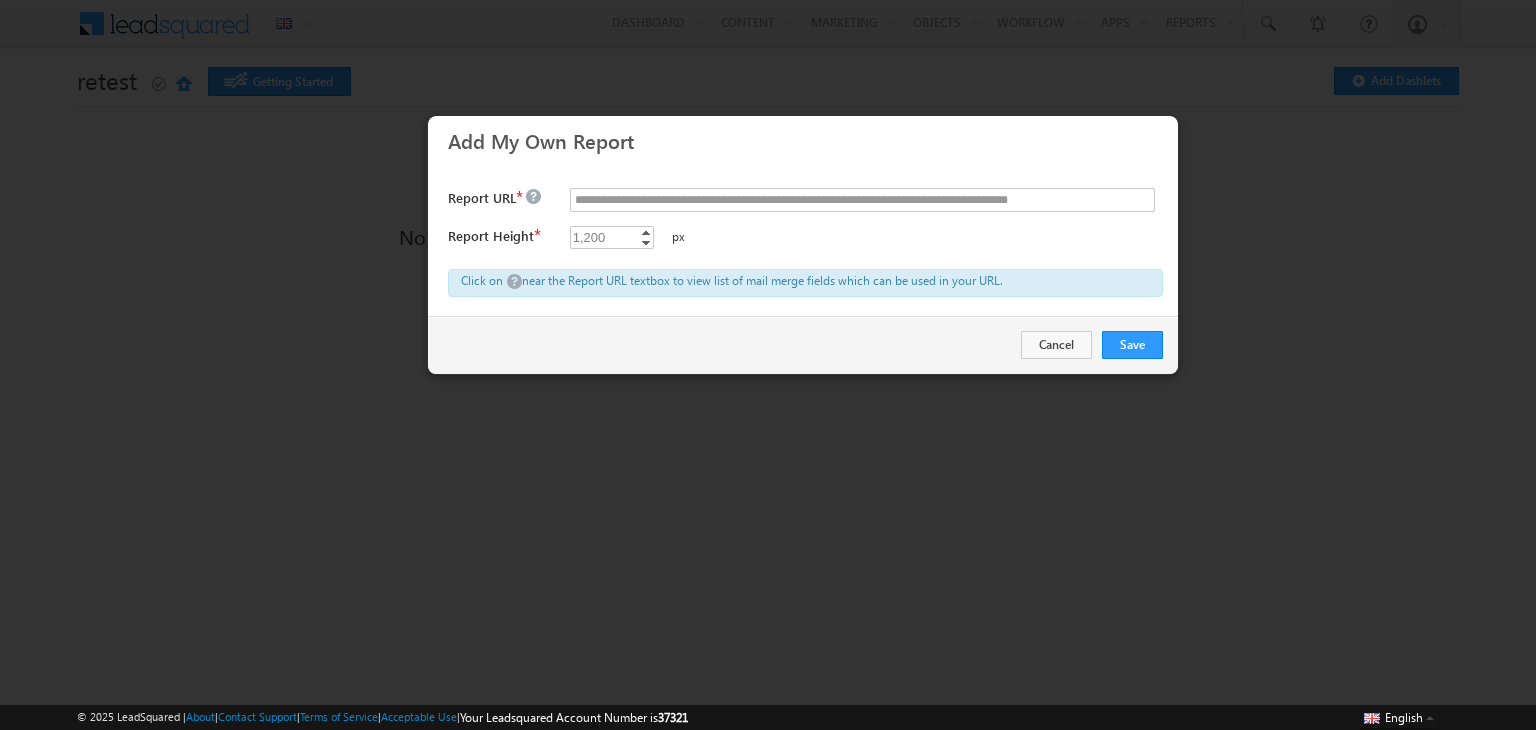 click on "near the Report URL textbox to view list of mail merge fields which can be used in your URL." at bounding box center (762, 280) 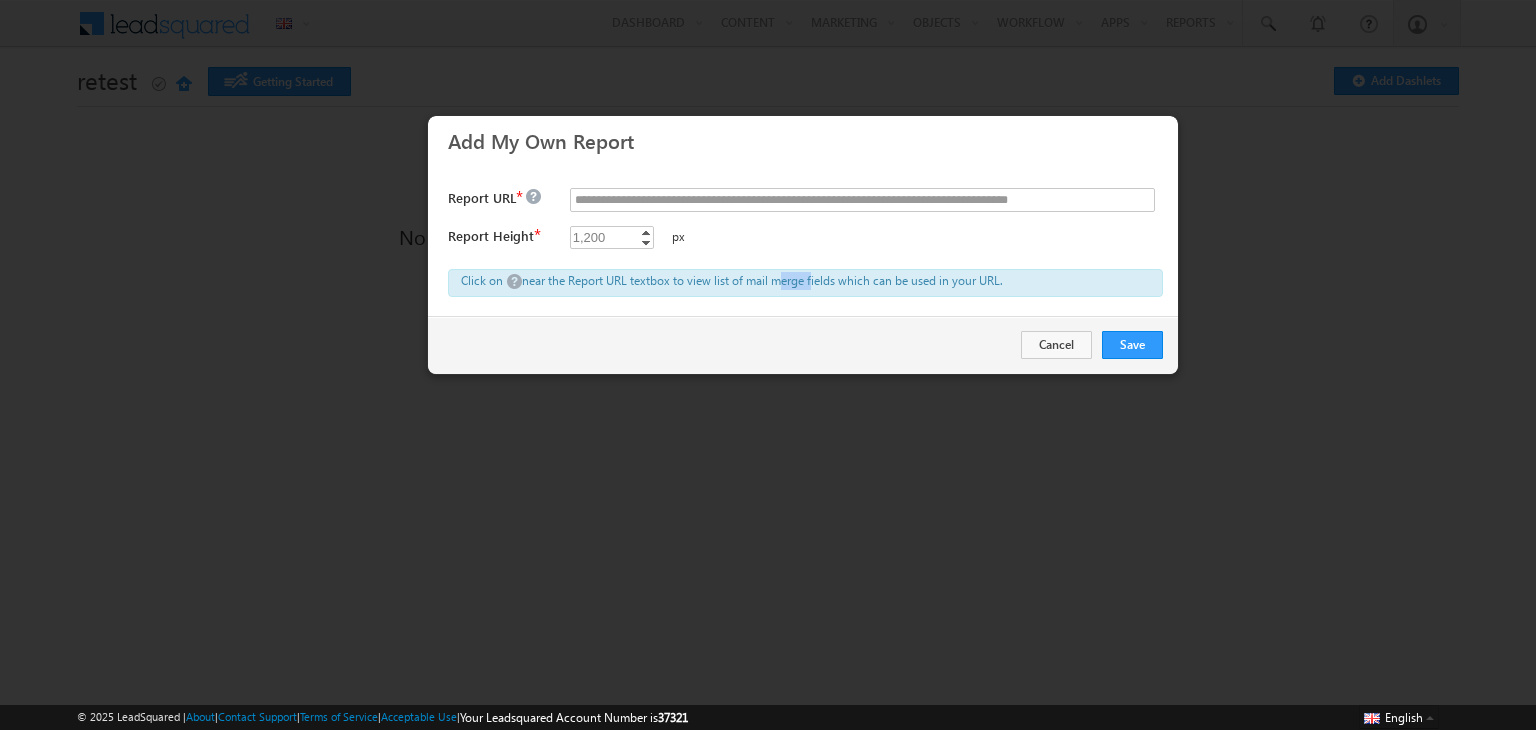 click on "near the Report URL textbox to view list of mail merge fields which can be used in your URL." at bounding box center (762, 280) 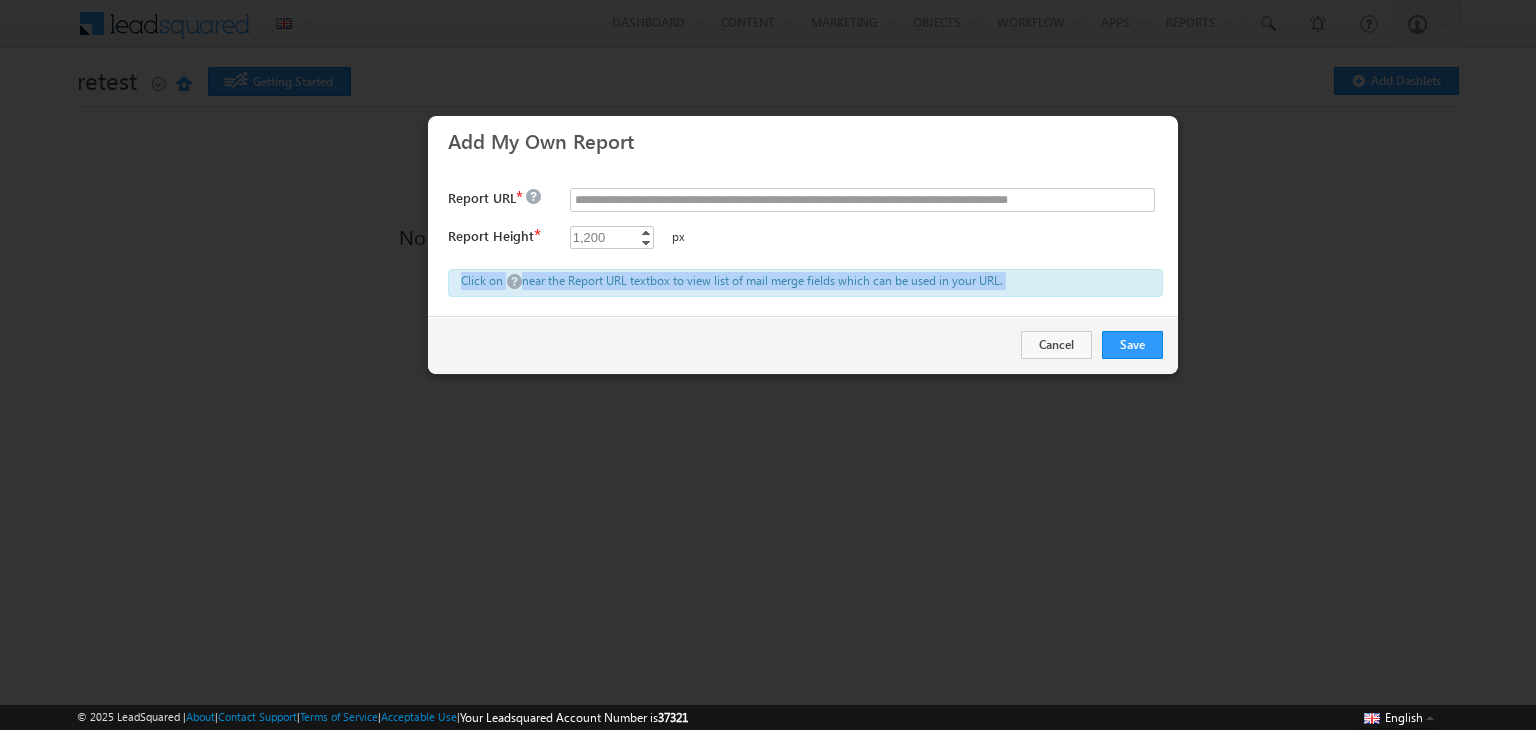 click on "near the Report URL textbox to view list of mail merge fields which can be used in your URL." at bounding box center (762, 280) 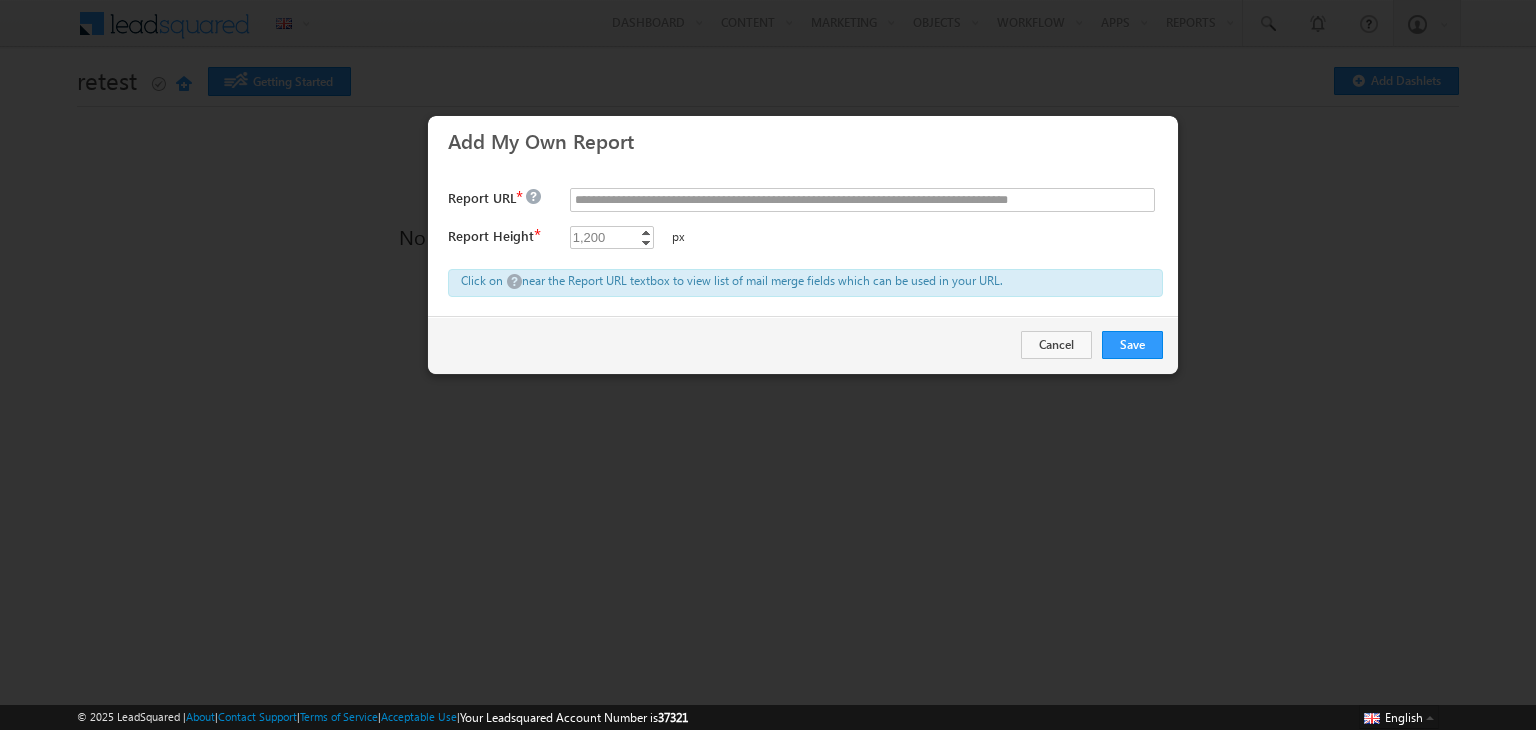 drag, startPoint x: 1014, startPoint y: 285, endPoint x: 721, endPoint y: 286, distance: 293.0017 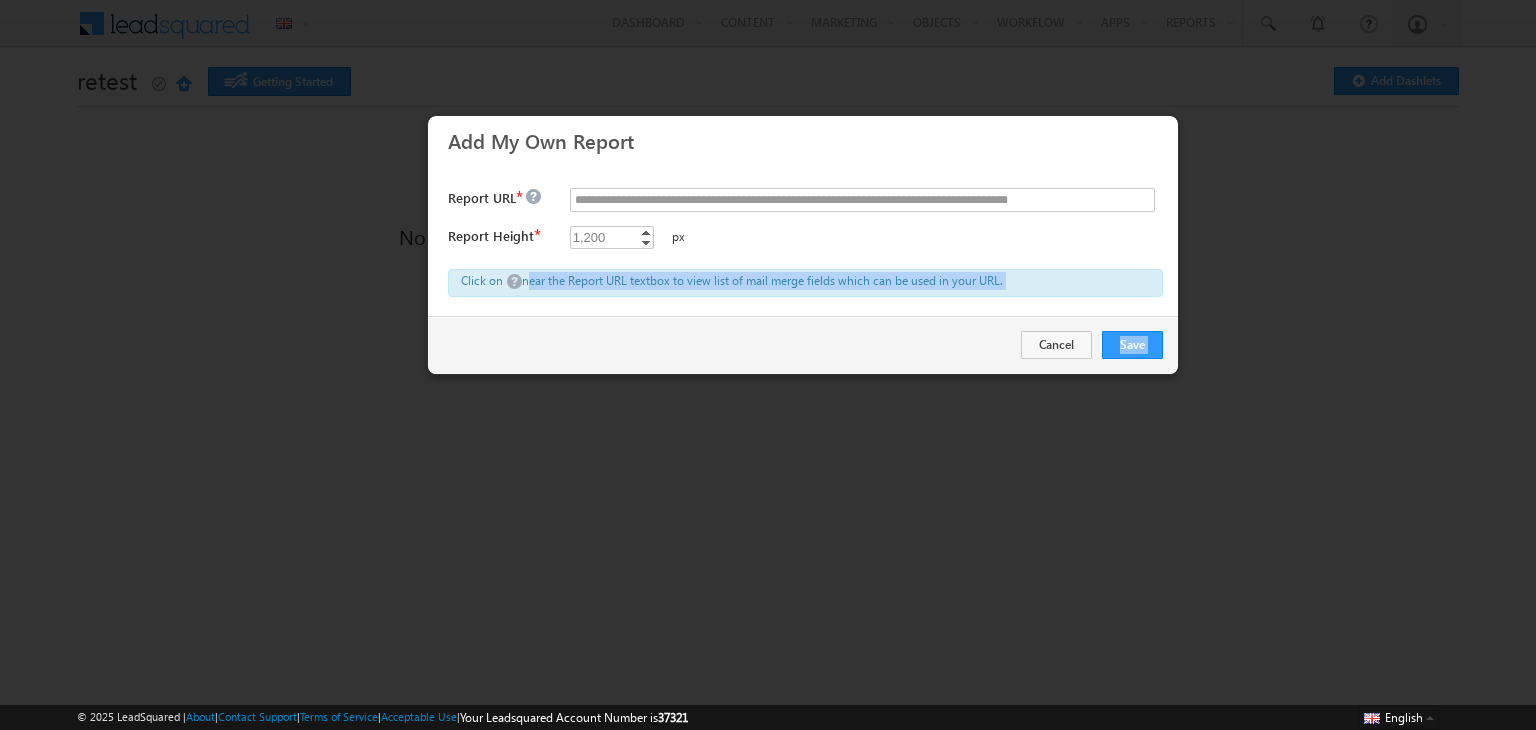 drag, startPoint x: 523, startPoint y: 261, endPoint x: 744, endPoint y: 335, distance: 233.06007 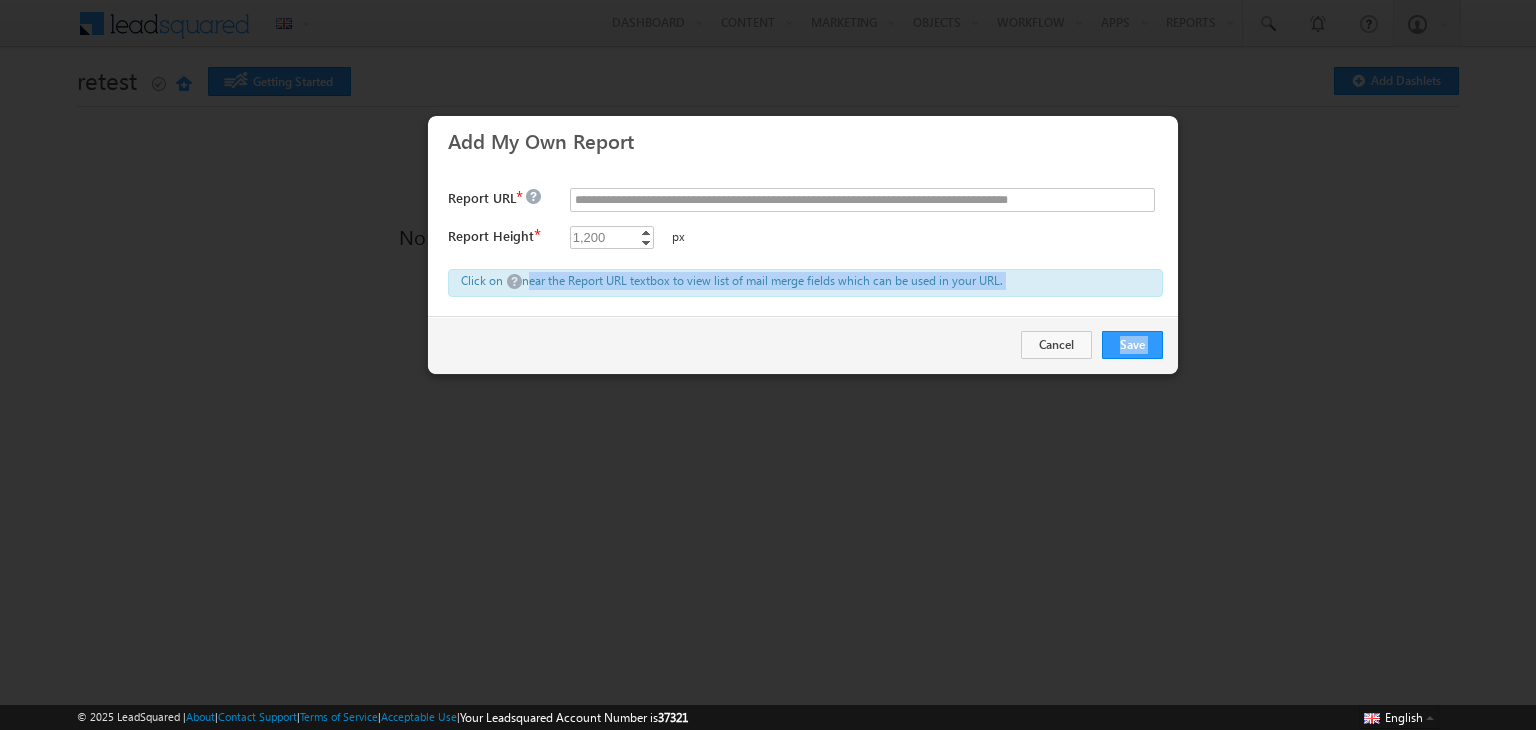click on "×
Add My Own Report
Report URL *
Report Height *
1,200 **** Increment Decrement
px
Click on    near the Report URL textbox to view list of mail merge fields which can be used in your URL.
Save
Cancel" at bounding box center (803, 245) 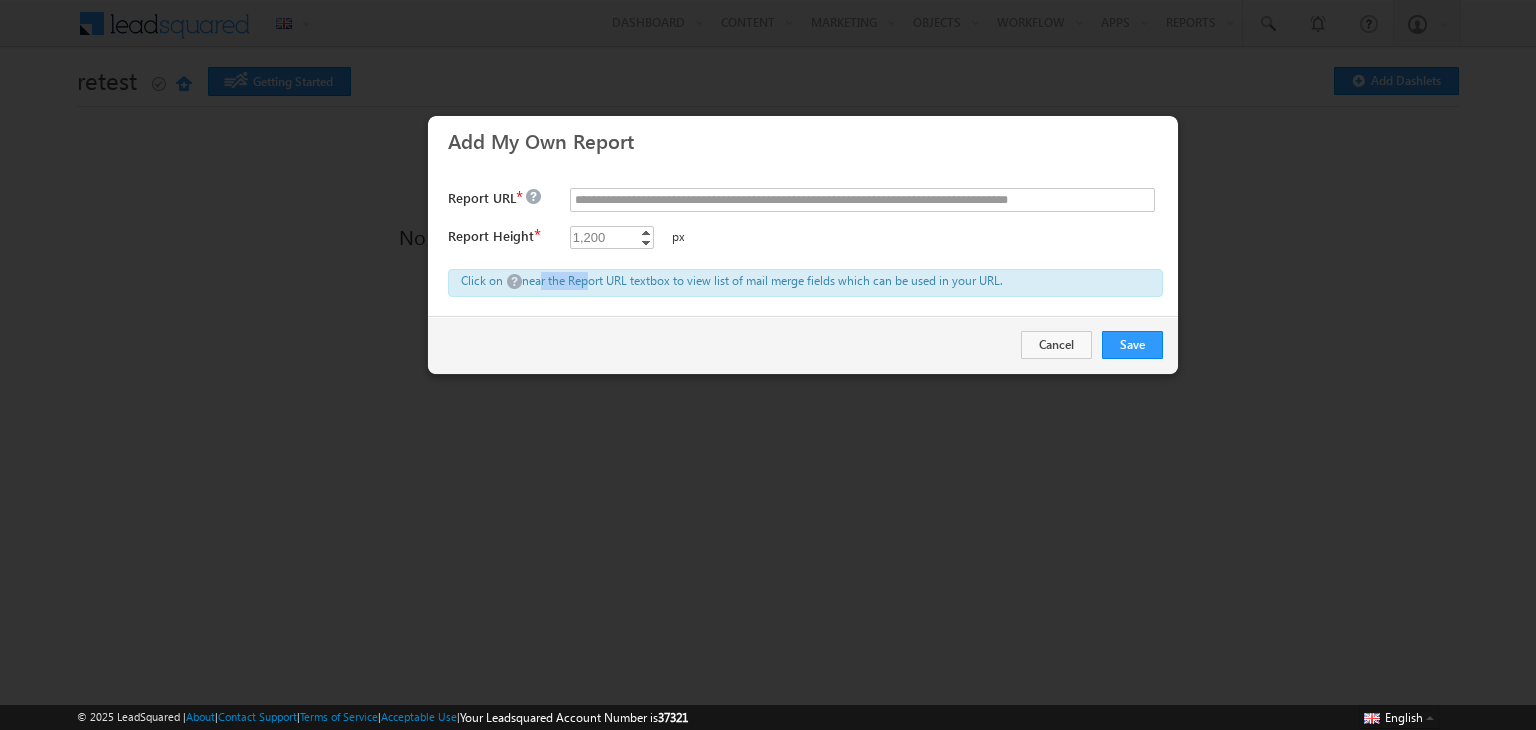 drag, startPoint x: 536, startPoint y: 297, endPoint x: 585, endPoint y: 274, distance: 54.129475 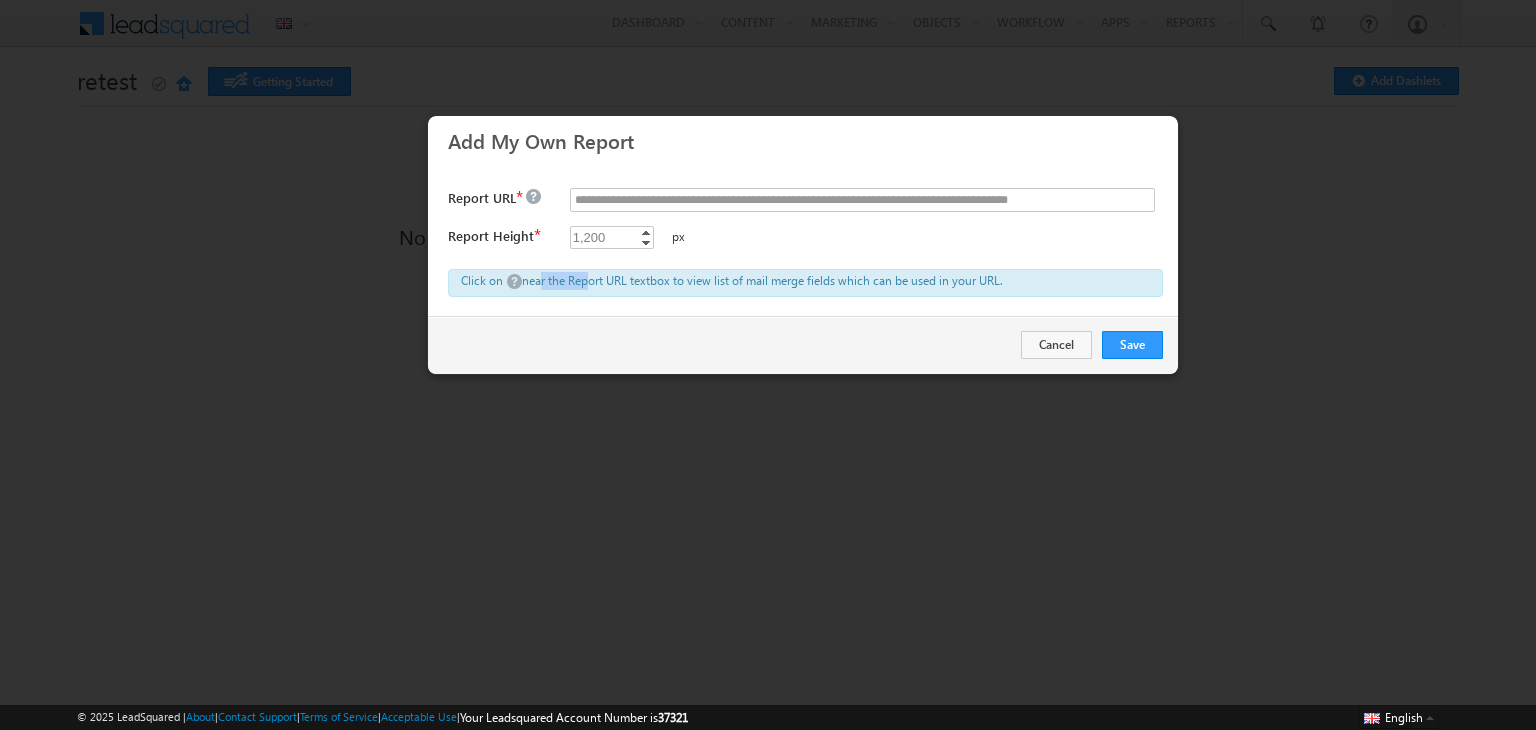 drag, startPoint x: 516, startPoint y: 305, endPoint x: 1047, endPoint y: 285, distance: 531.3765 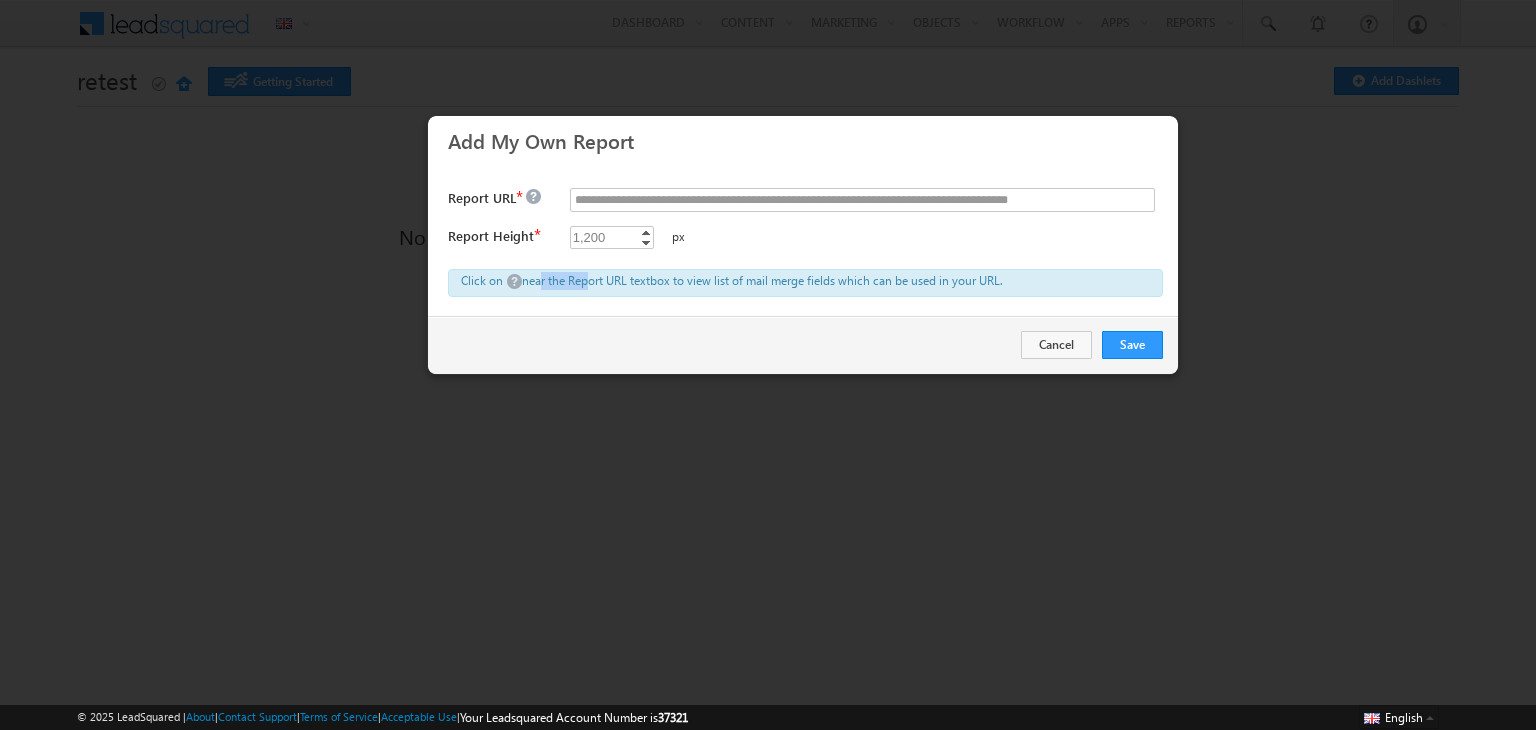 click on "Report URL *
Report Height *
1,200 **** Increment Decrement
px
Click on    near the Report URL textbox to view list of mail merge fields which can be used in your URL." at bounding box center (803, 237) 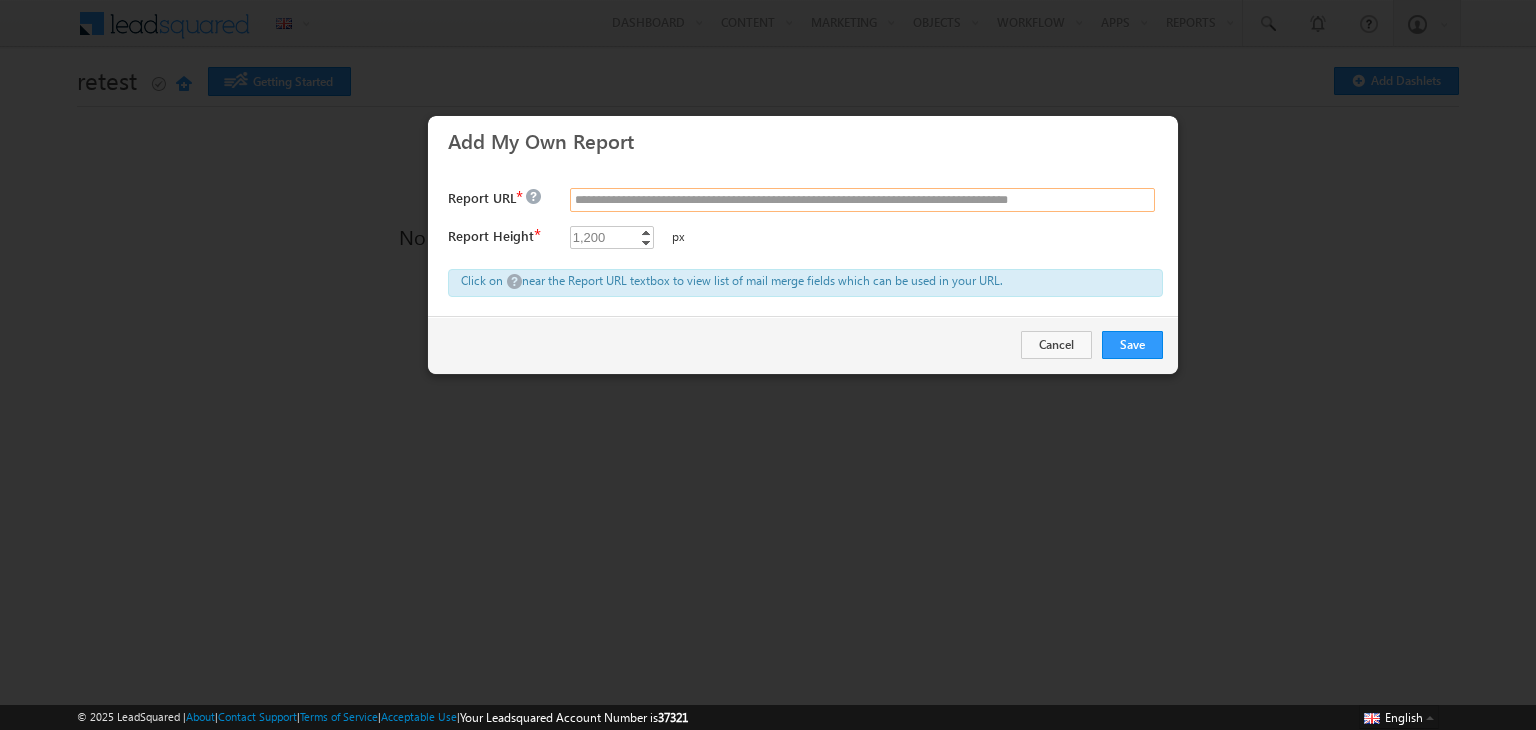 click at bounding box center [862, 200] 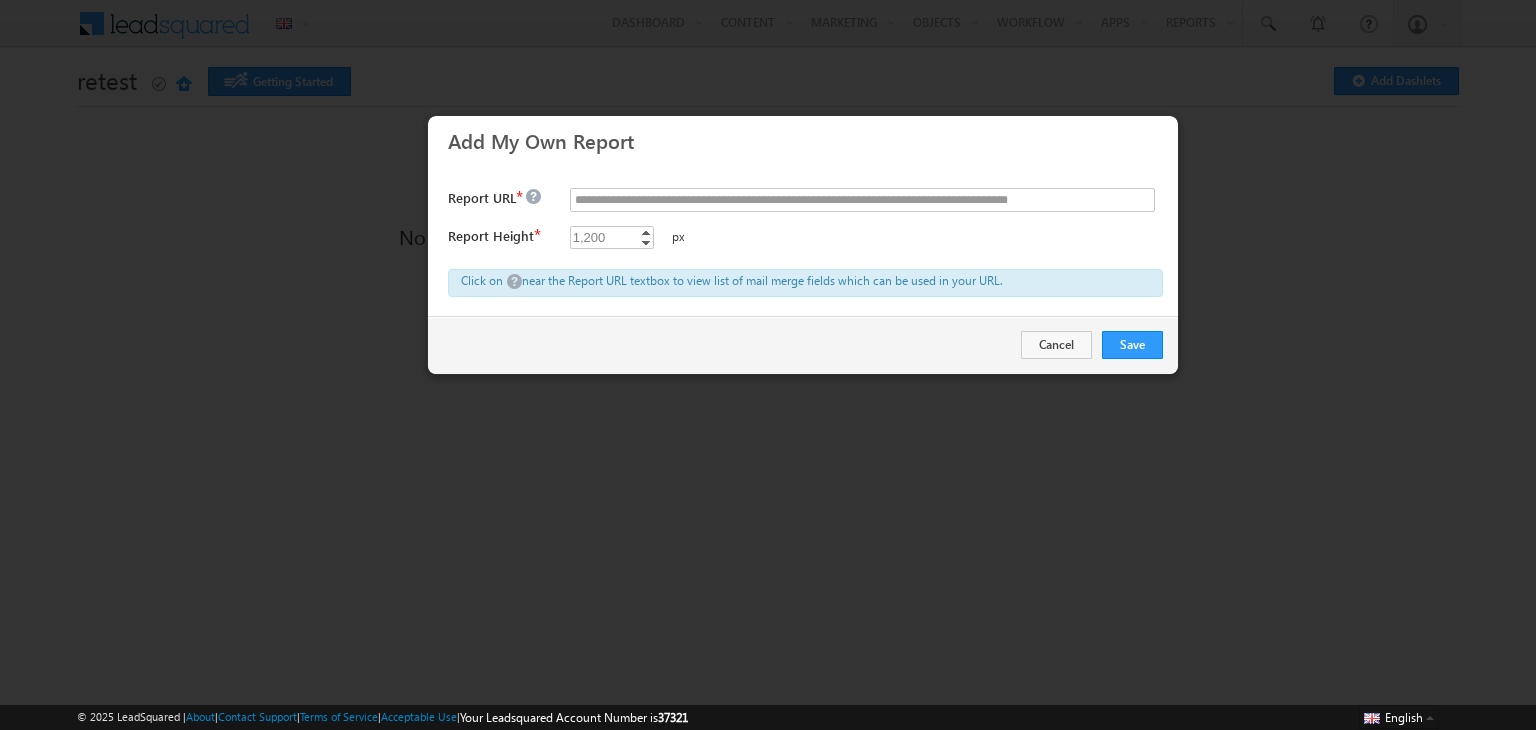 click on "1,200 **** Increment Decrement
px" at bounding box center (866, 240) 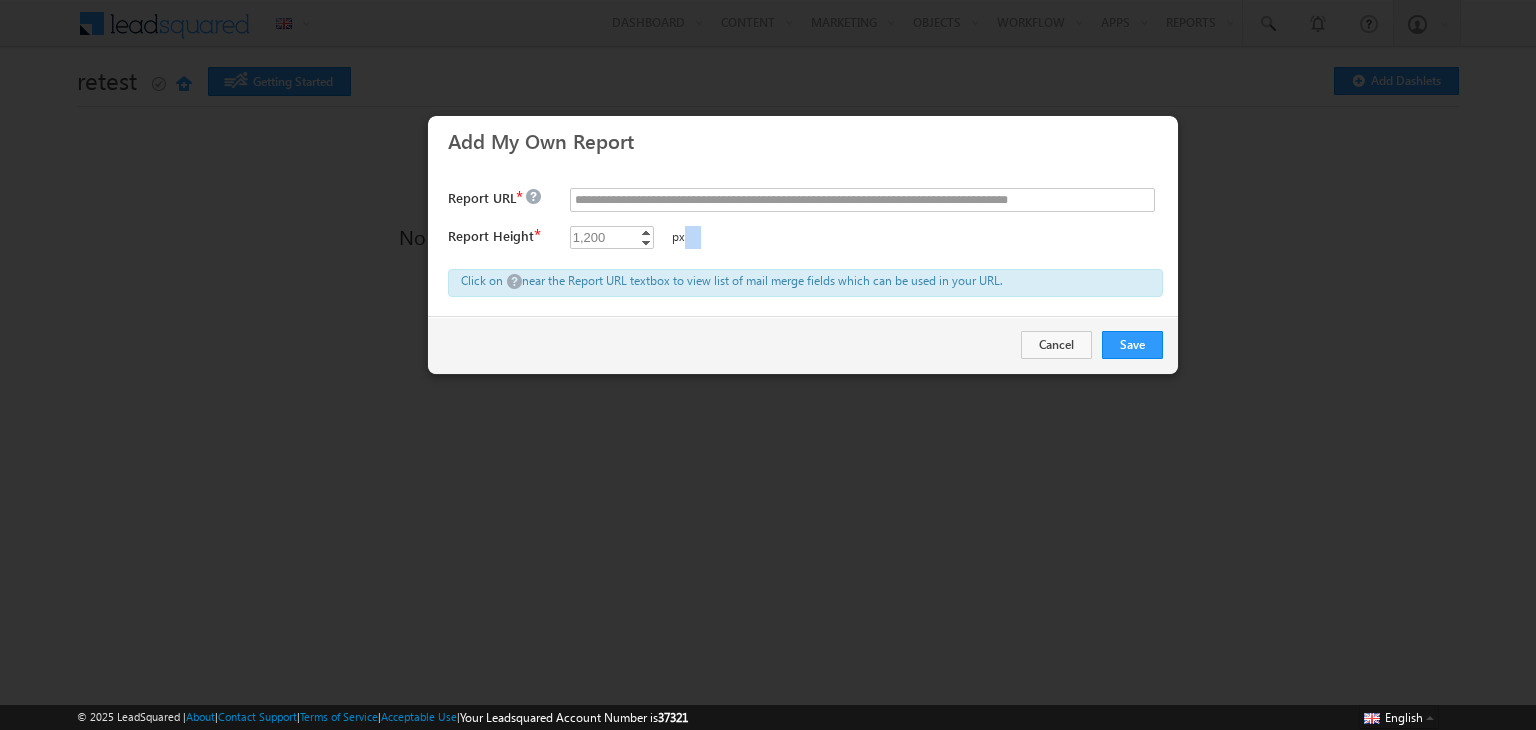 click on "1,200 **** Increment Decrement
px" at bounding box center [866, 240] 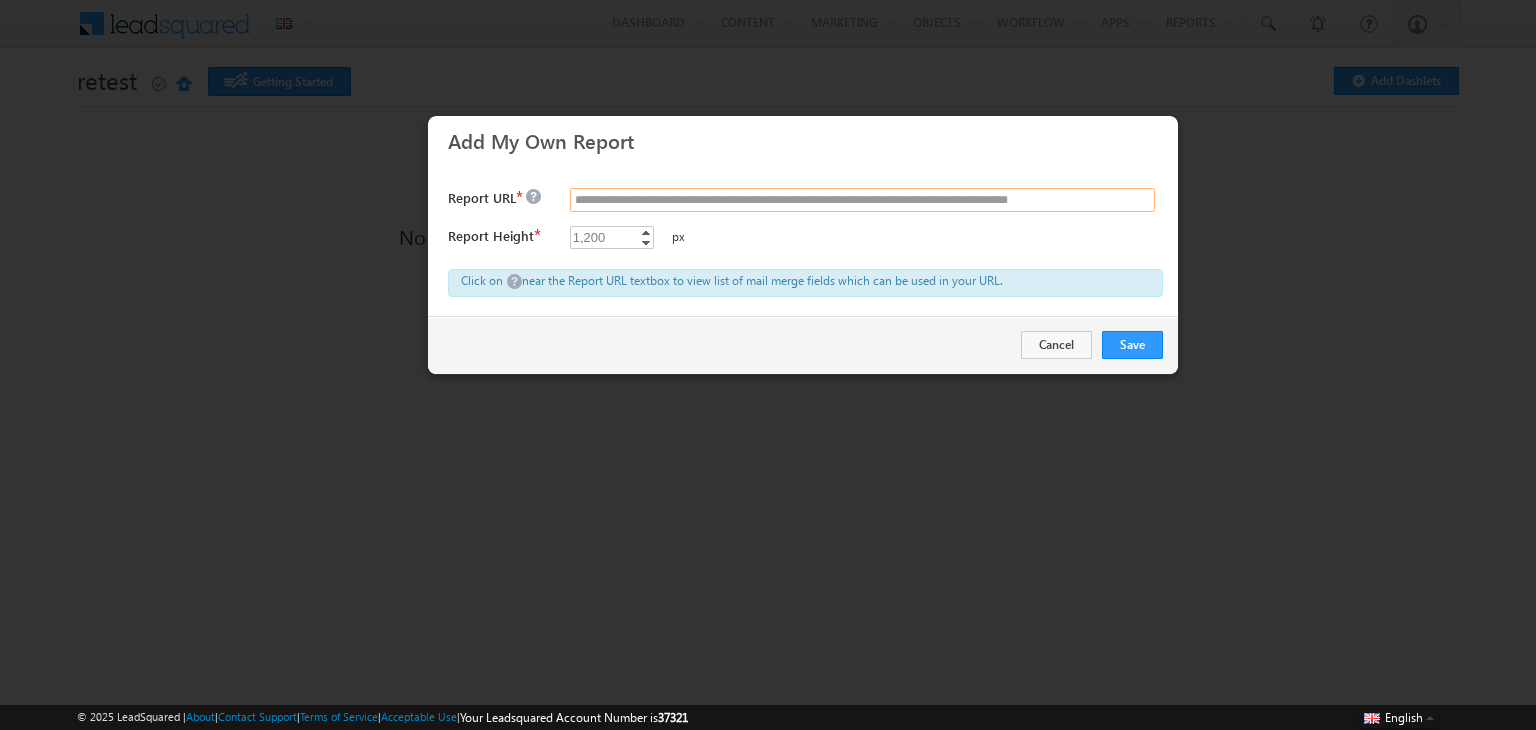 click at bounding box center (862, 200) 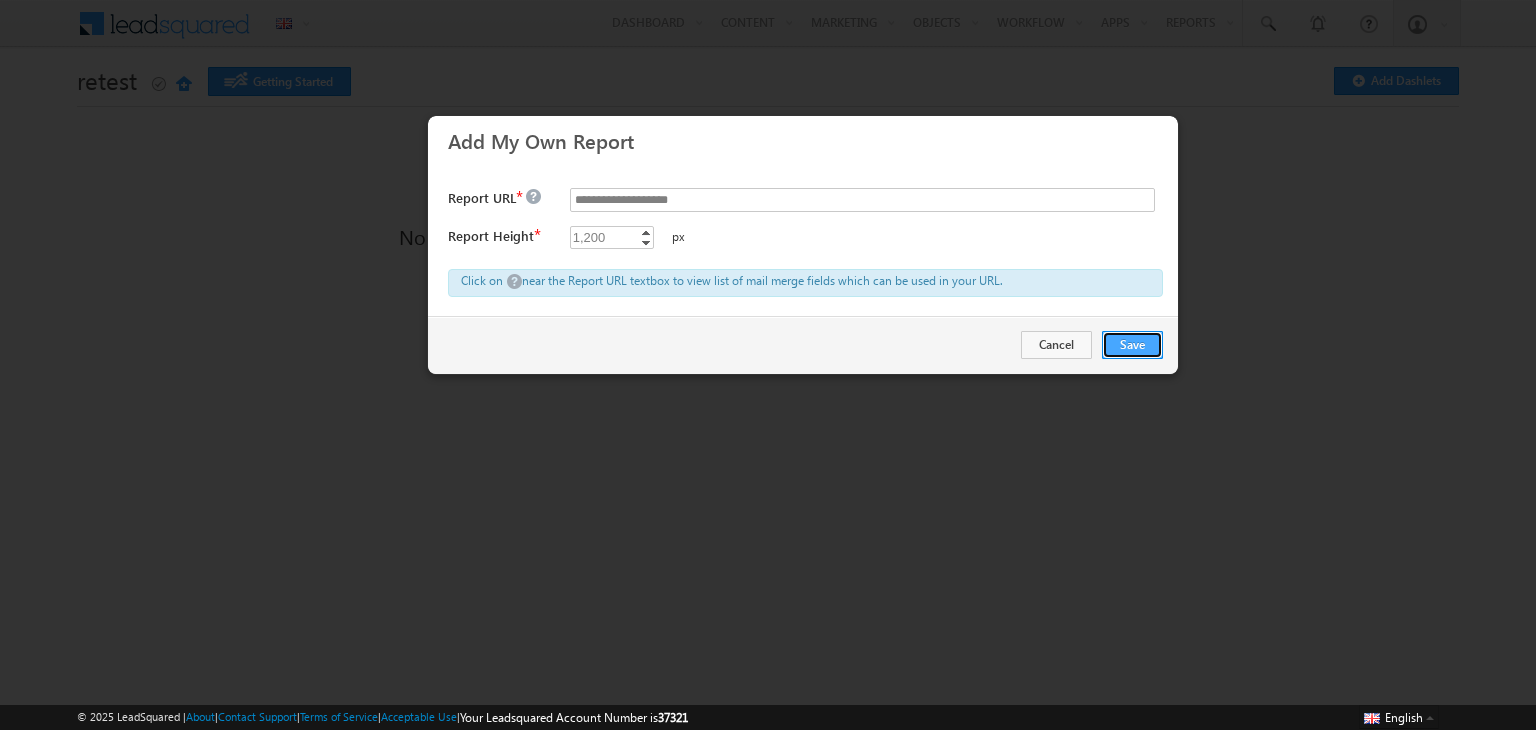 click on "Save" at bounding box center [1132, 345] 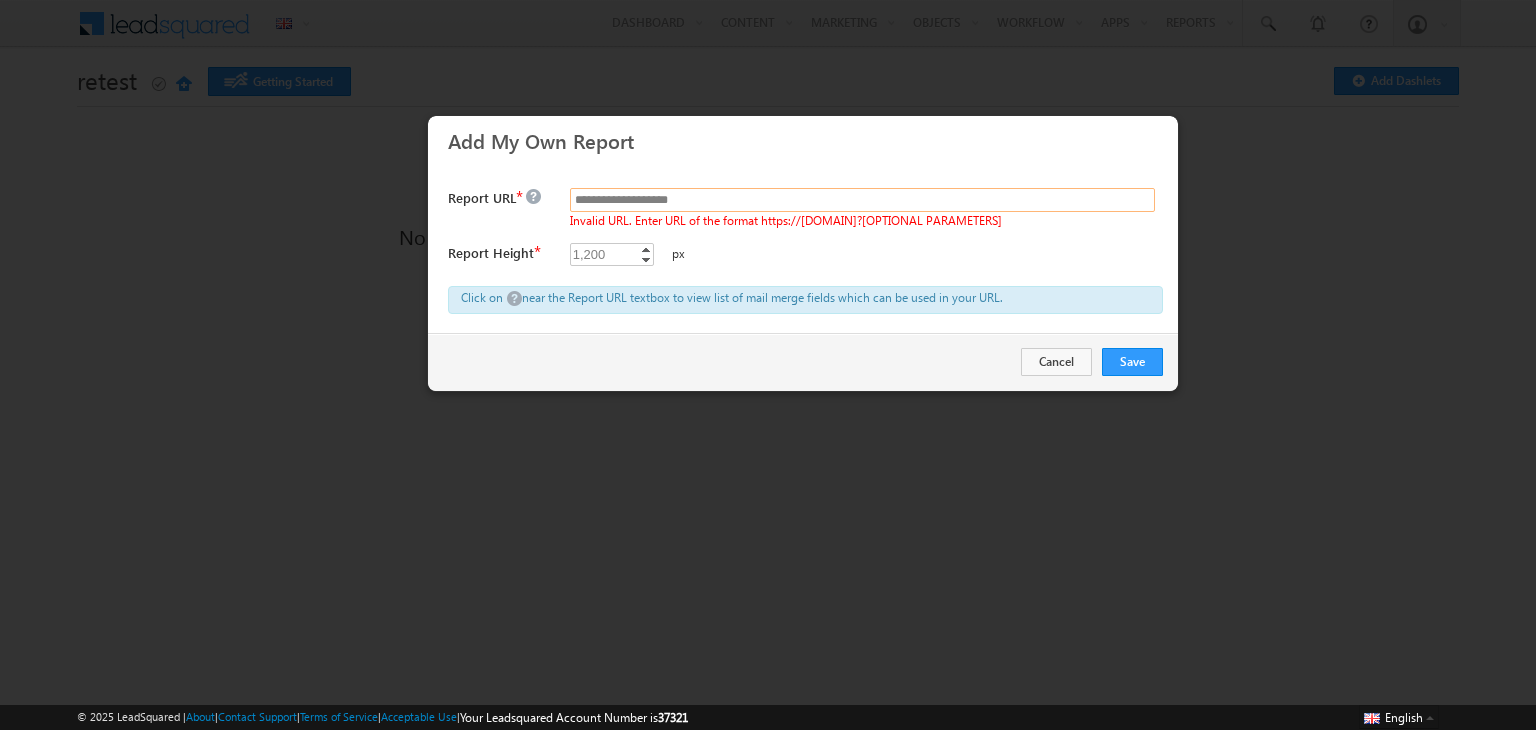 click on "**********" at bounding box center [862, 200] 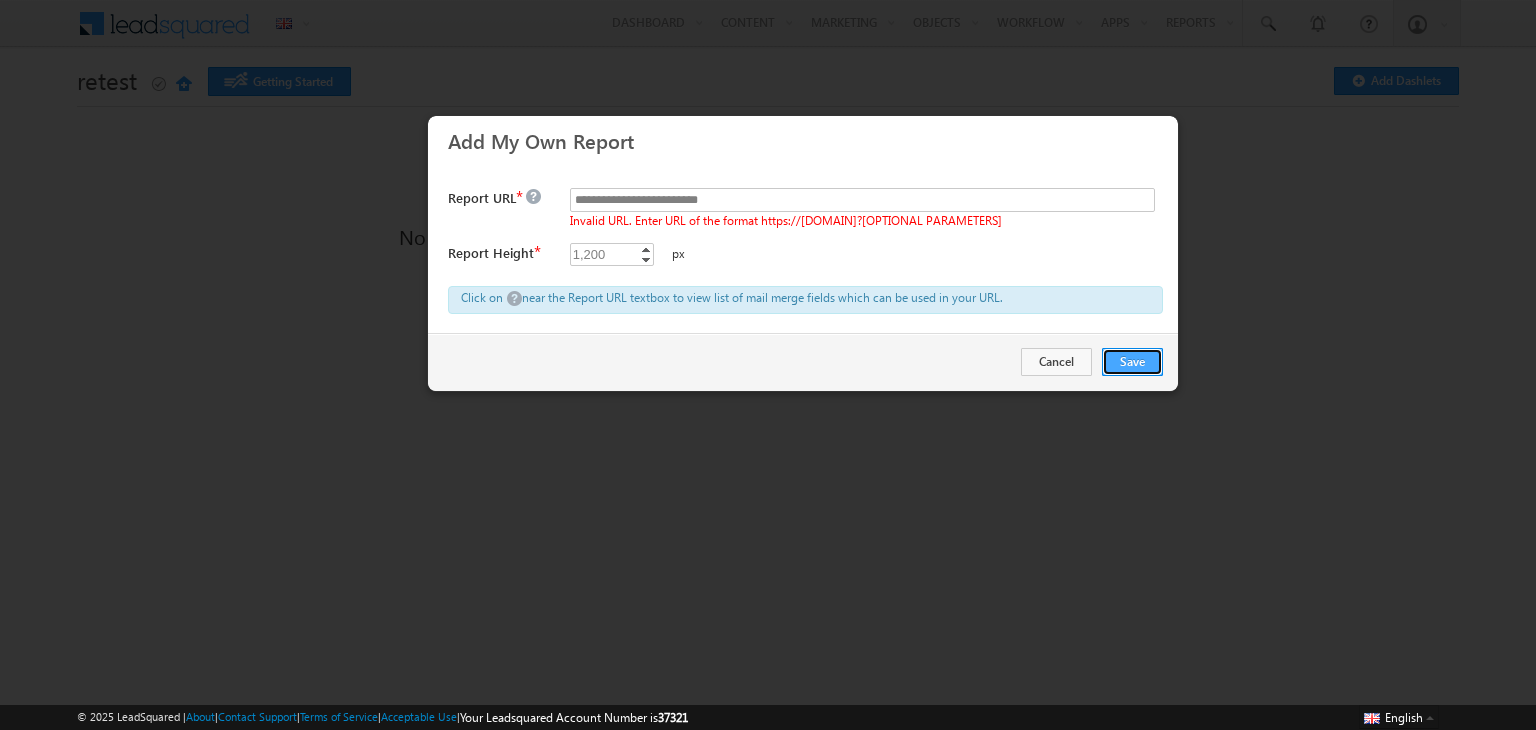 click on "Save" at bounding box center [1132, 362] 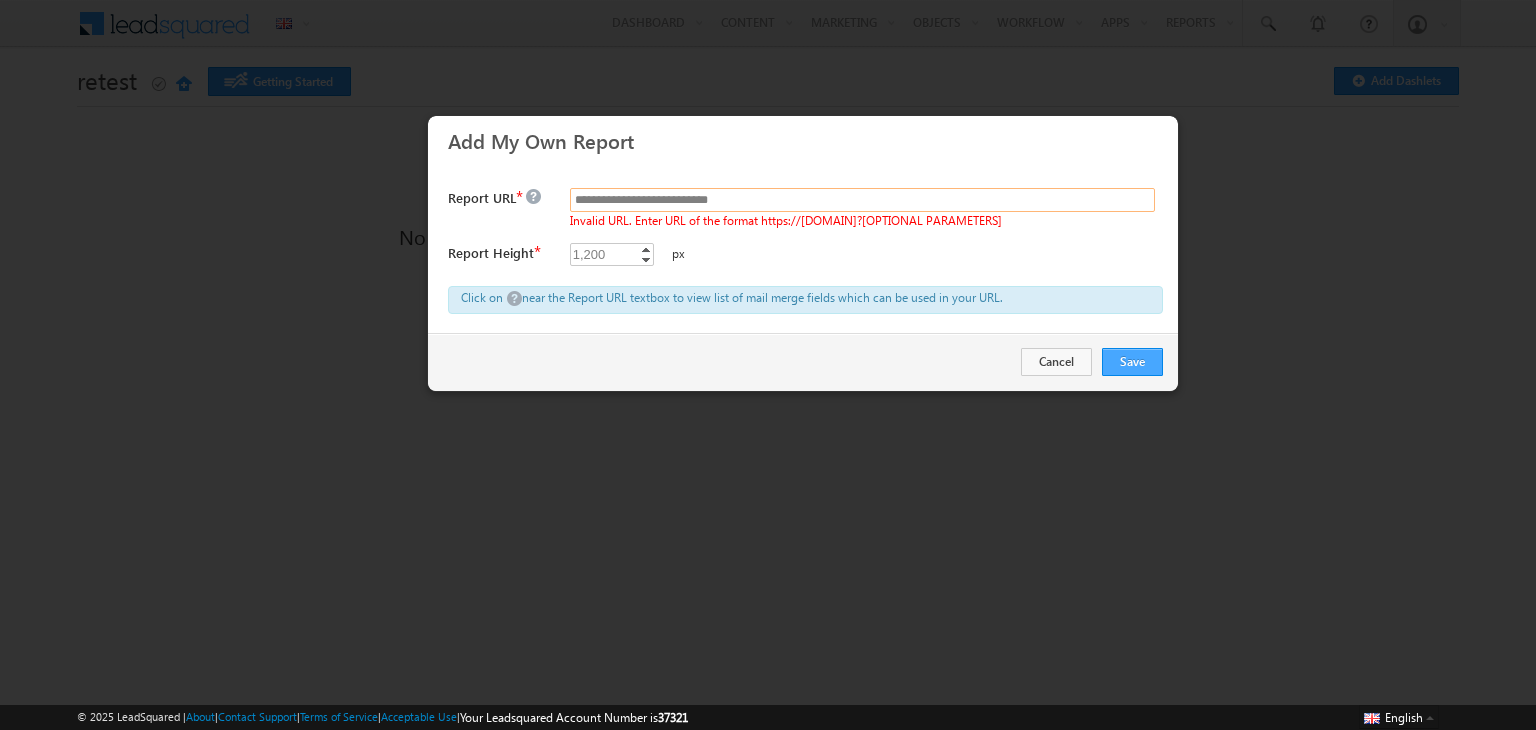 type on "**********" 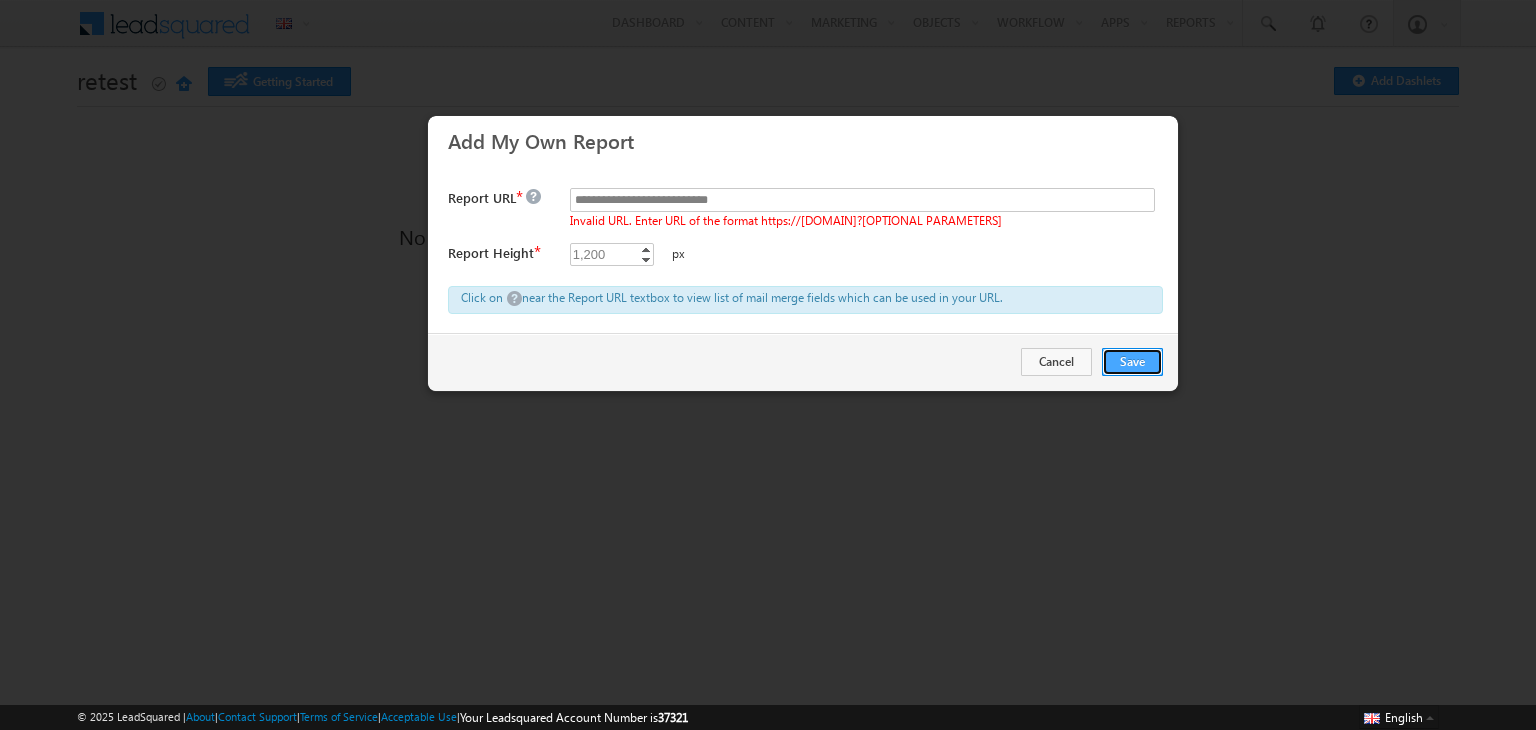 click on "Save" at bounding box center [1132, 362] 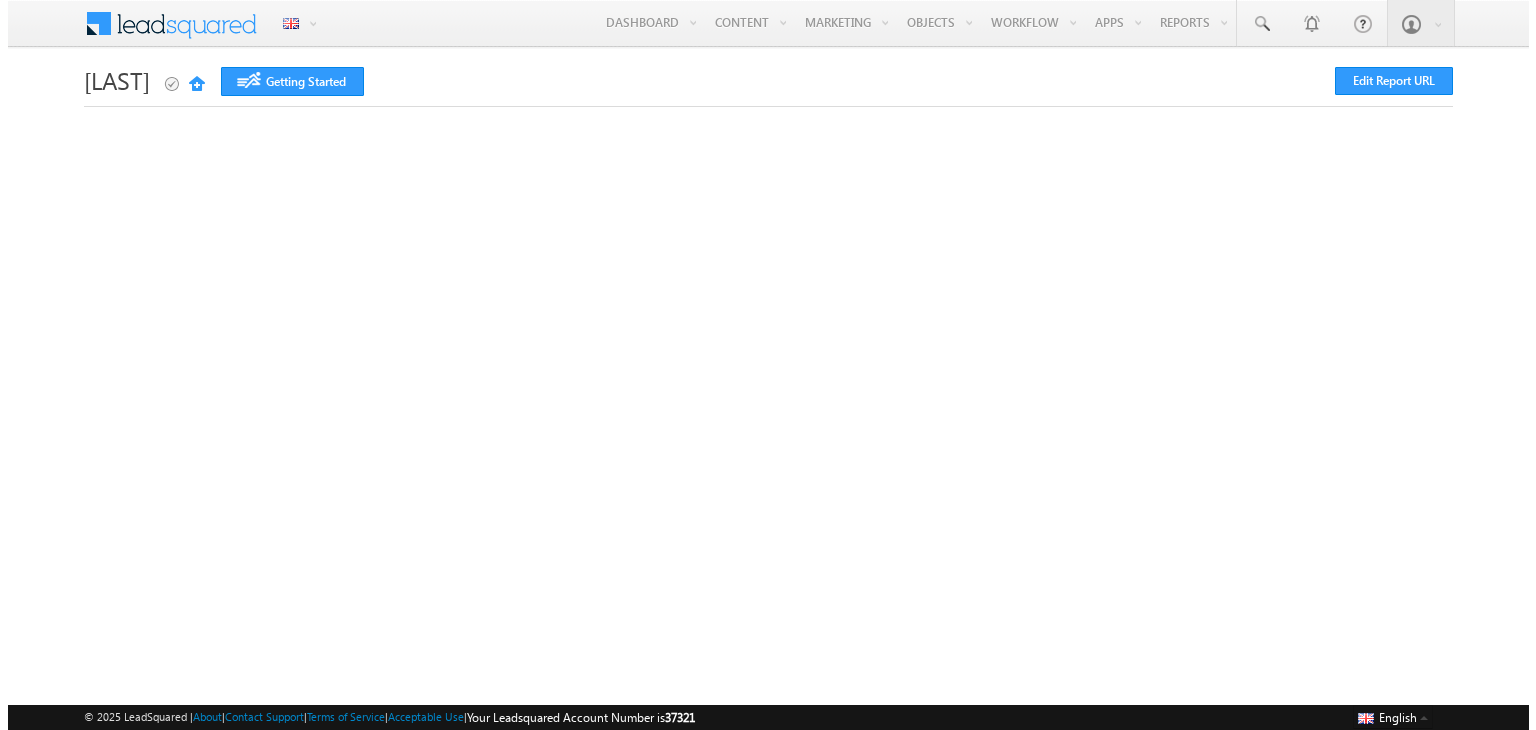 scroll, scrollTop: 0, scrollLeft: 0, axis: both 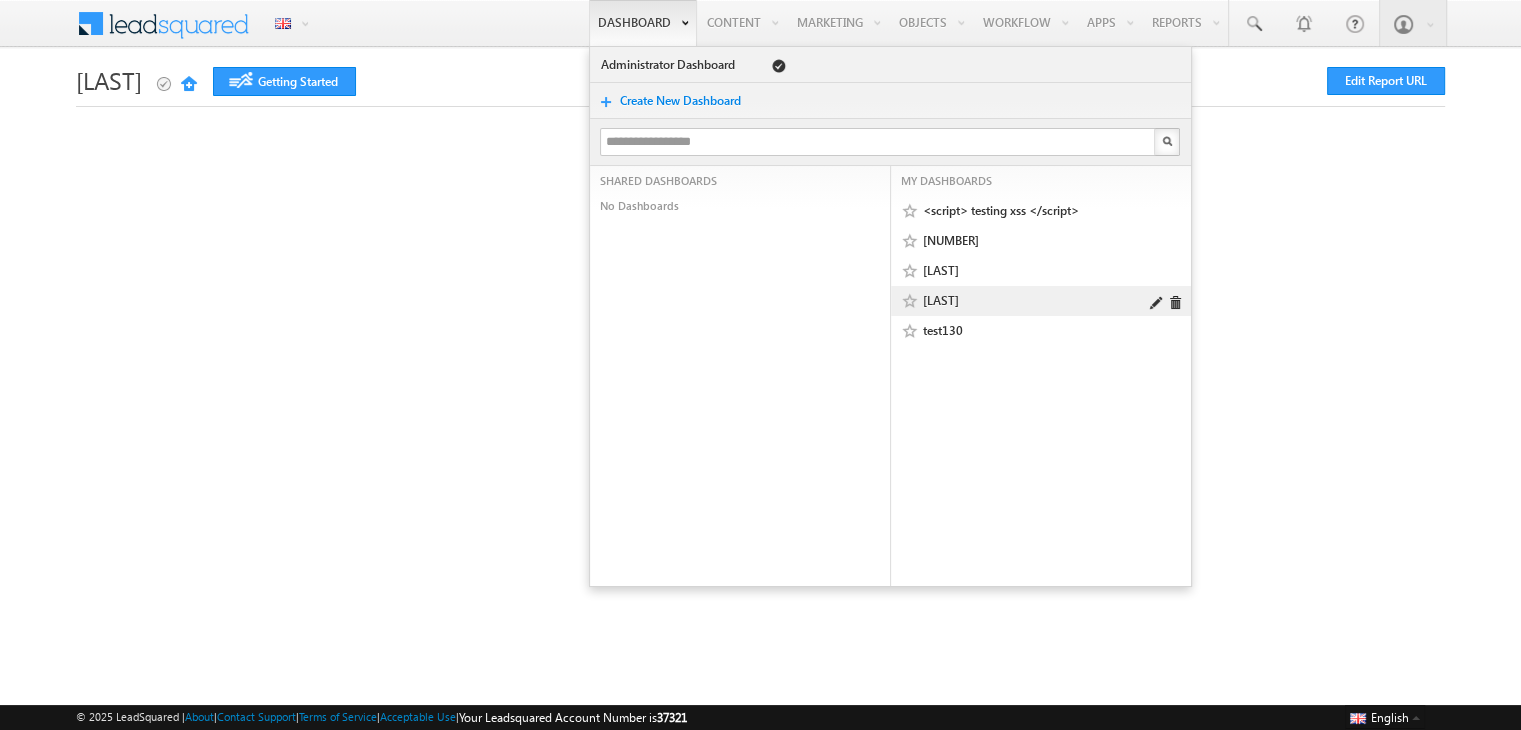 click at bounding box center (1156, 303) 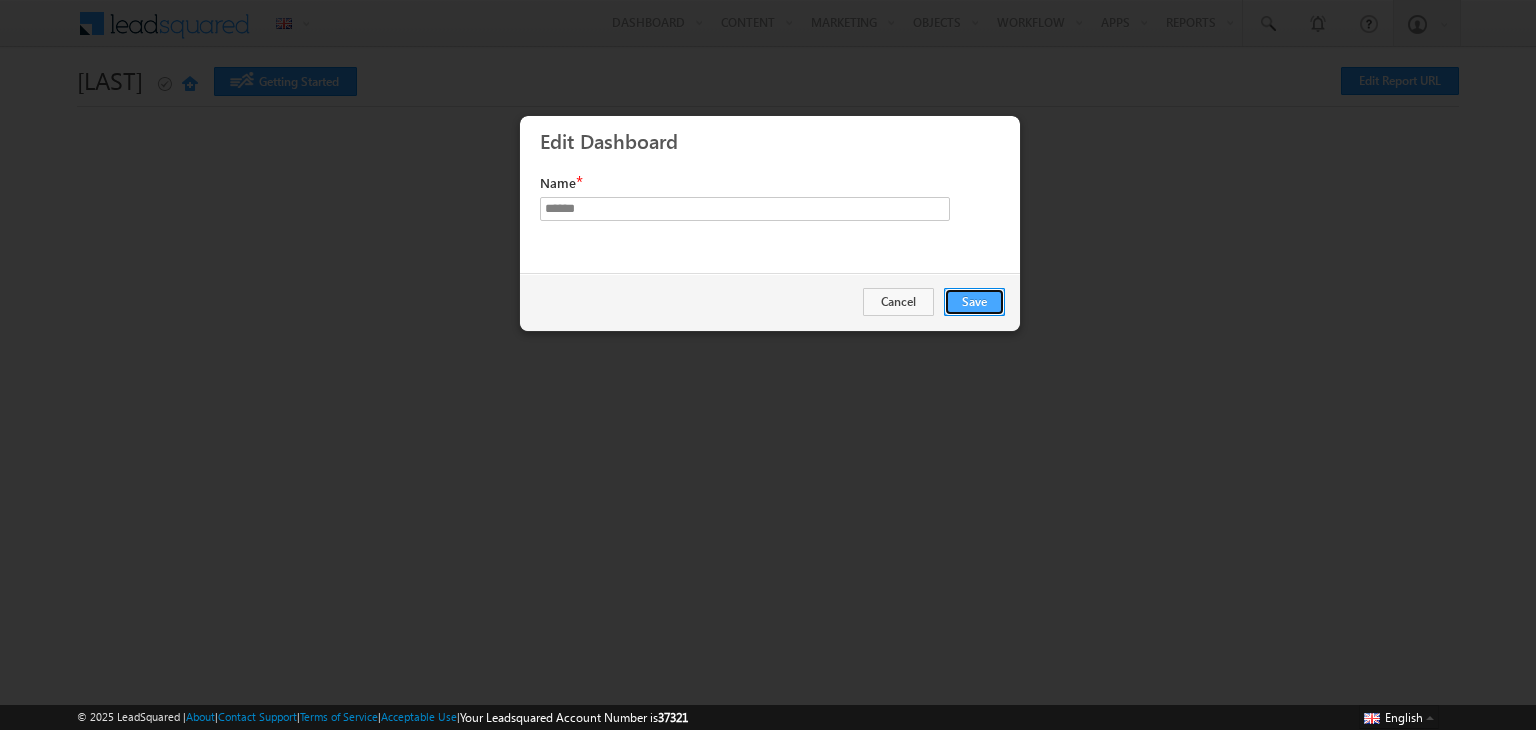 click on "Save" at bounding box center (974, 302) 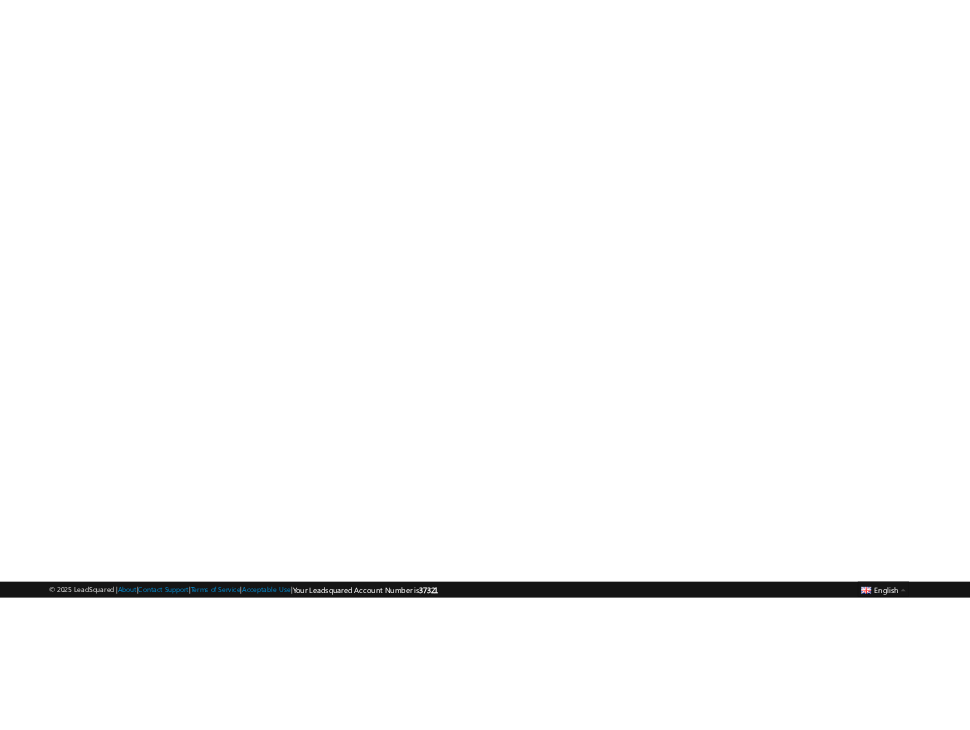 scroll, scrollTop: 0, scrollLeft: 0, axis: both 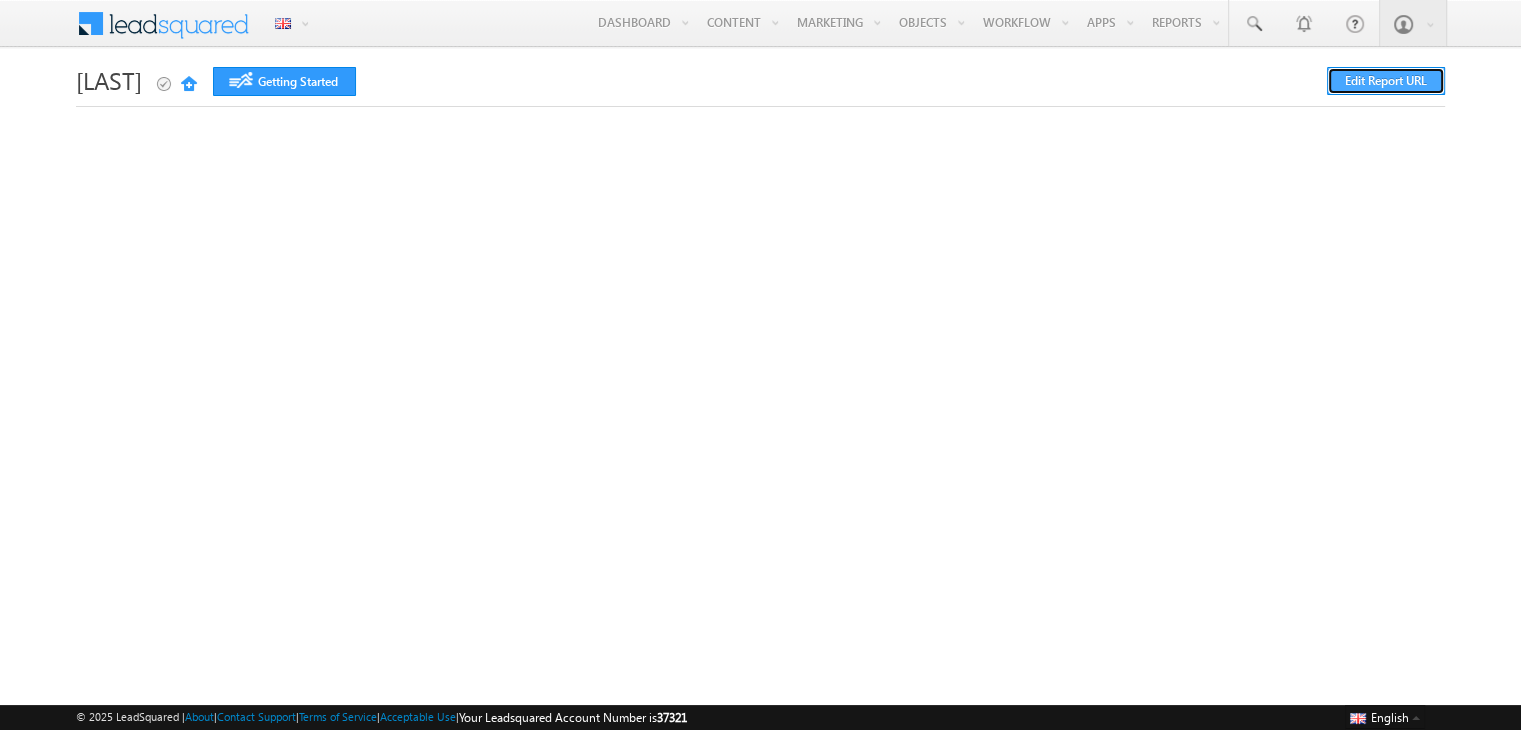 click on "Edit Report URL" at bounding box center [1386, 81] 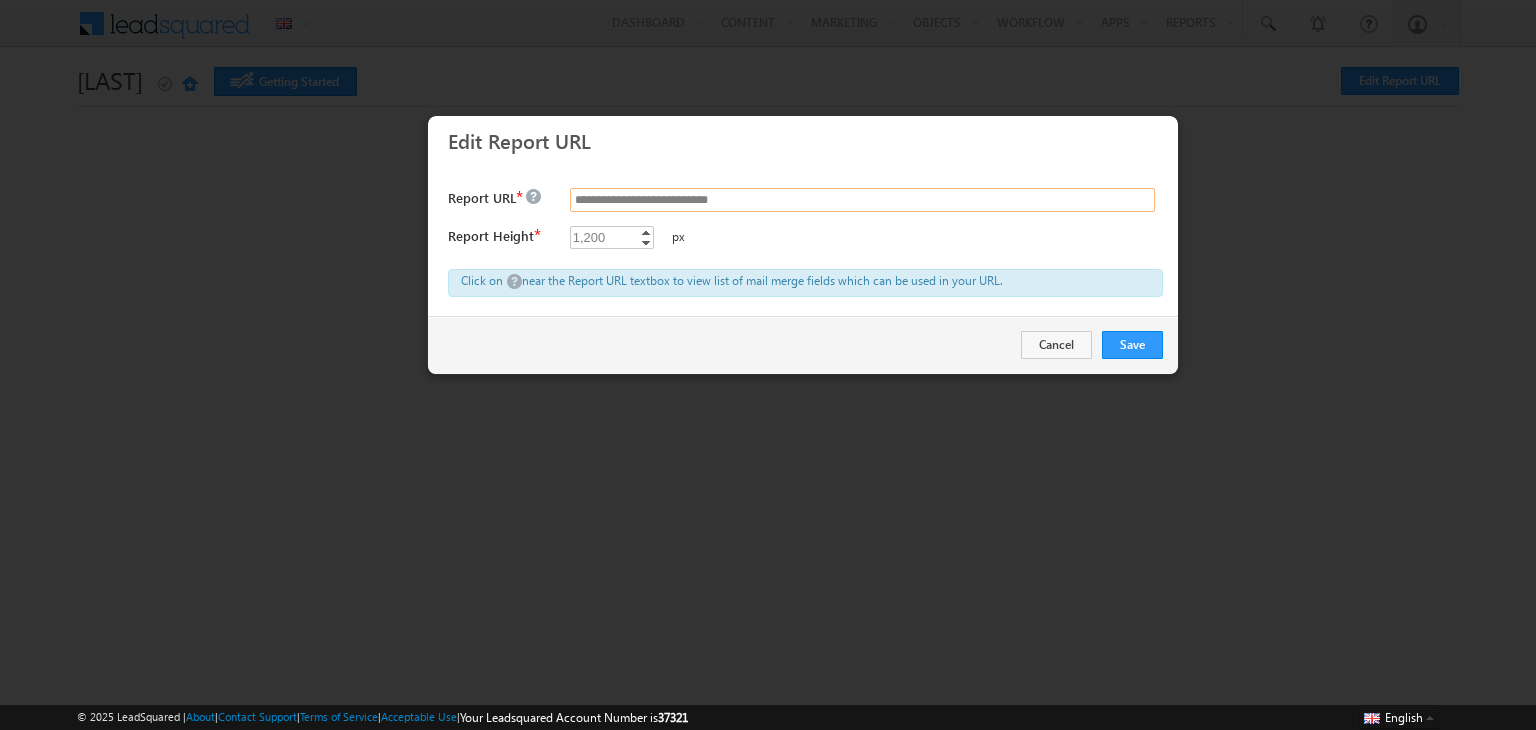 click on "[PASSWORD]" at bounding box center [862, 200] 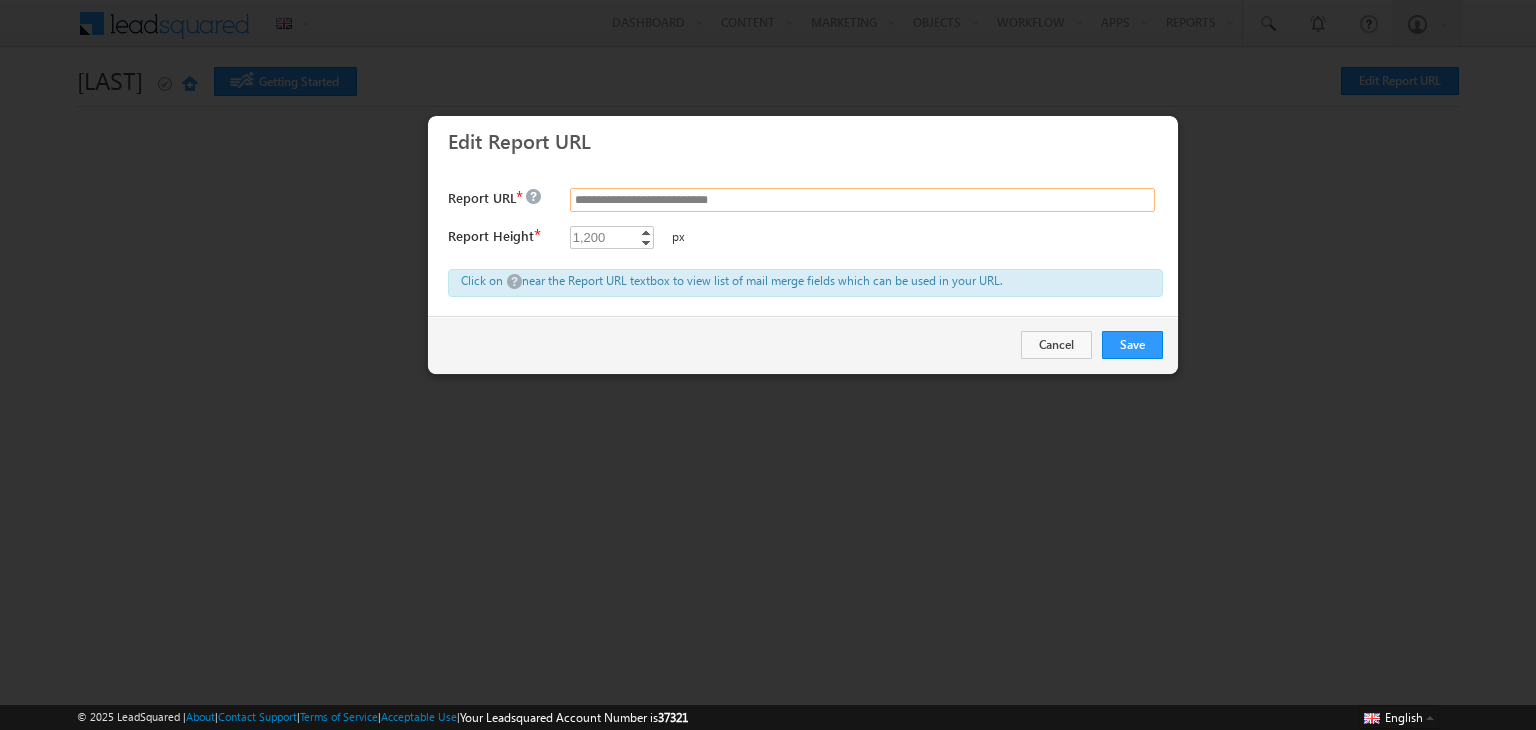 click on "[PASSWORD]" at bounding box center [862, 200] 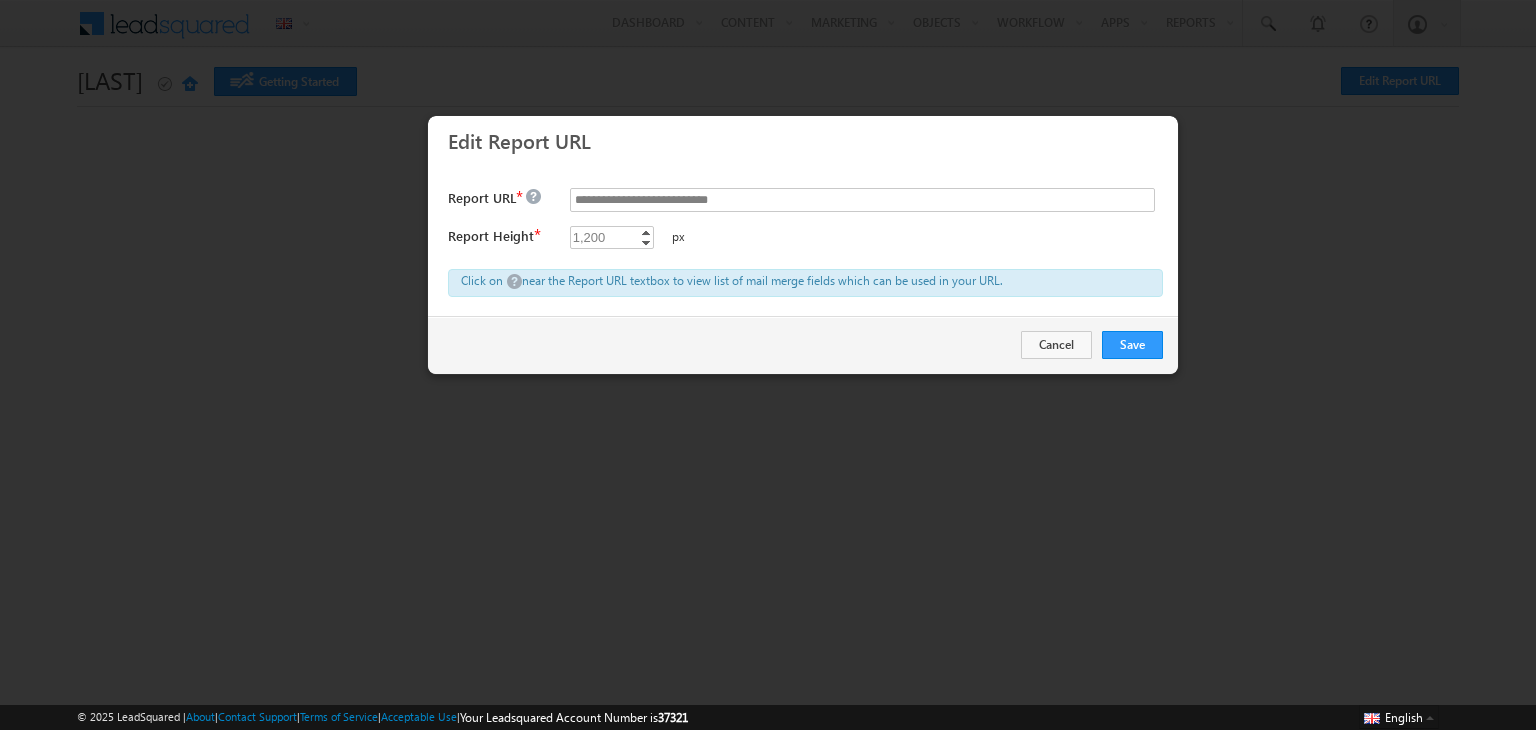 click on "**********" at bounding box center [805, 229] 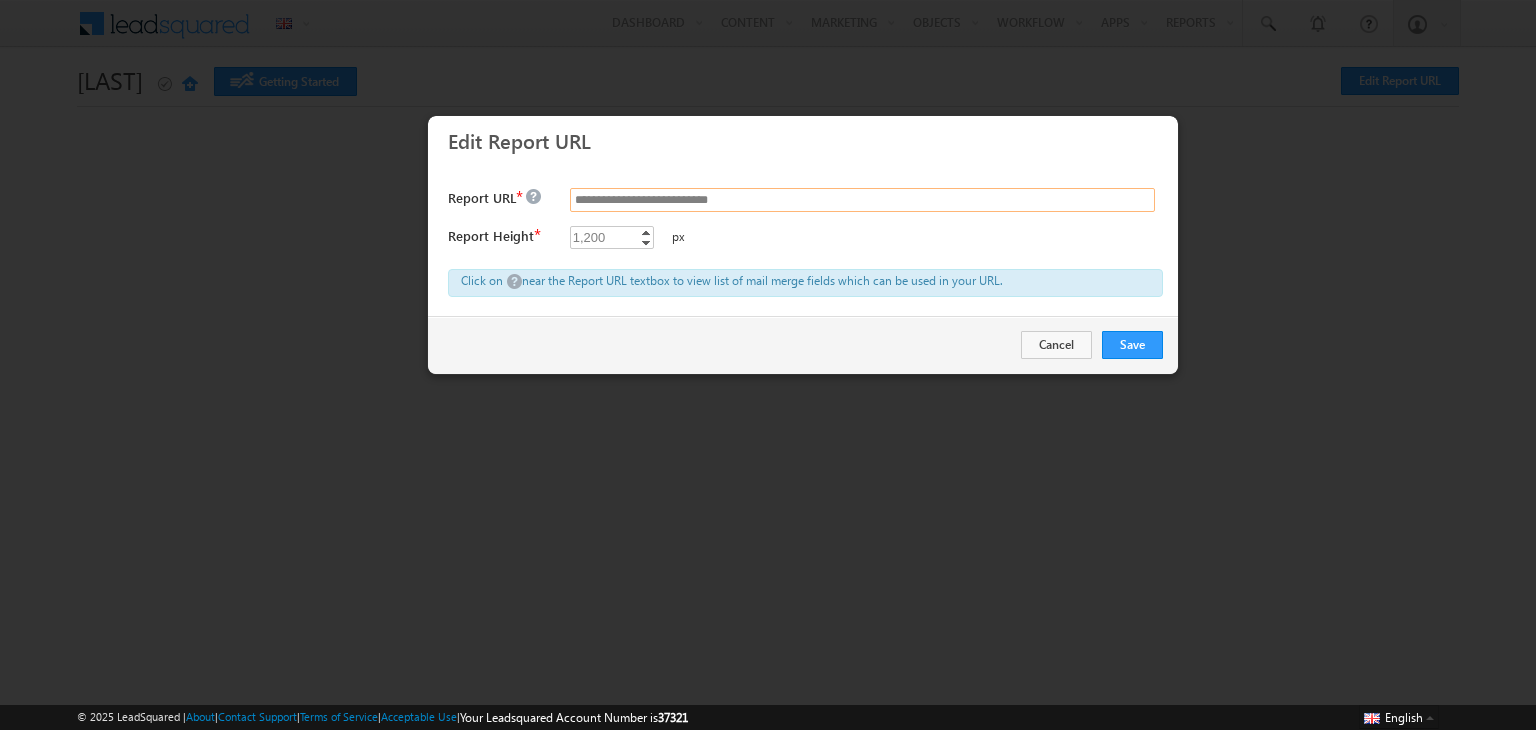 drag, startPoint x: 607, startPoint y: 201, endPoint x: 523, endPoint y: 209, distance: 84.38009 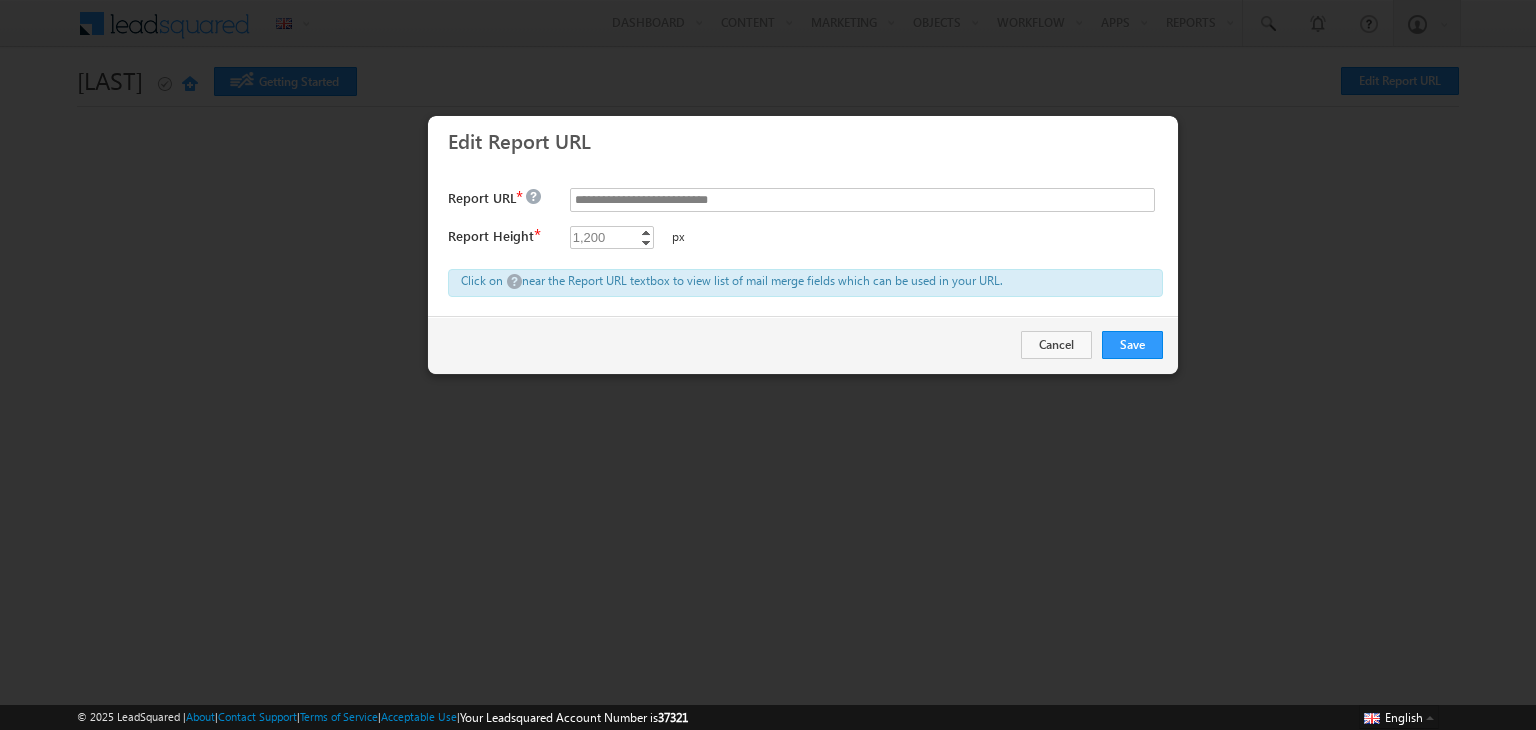 click on "1,200 **** Increment Decrement
px" at bounding box center [866, 240] 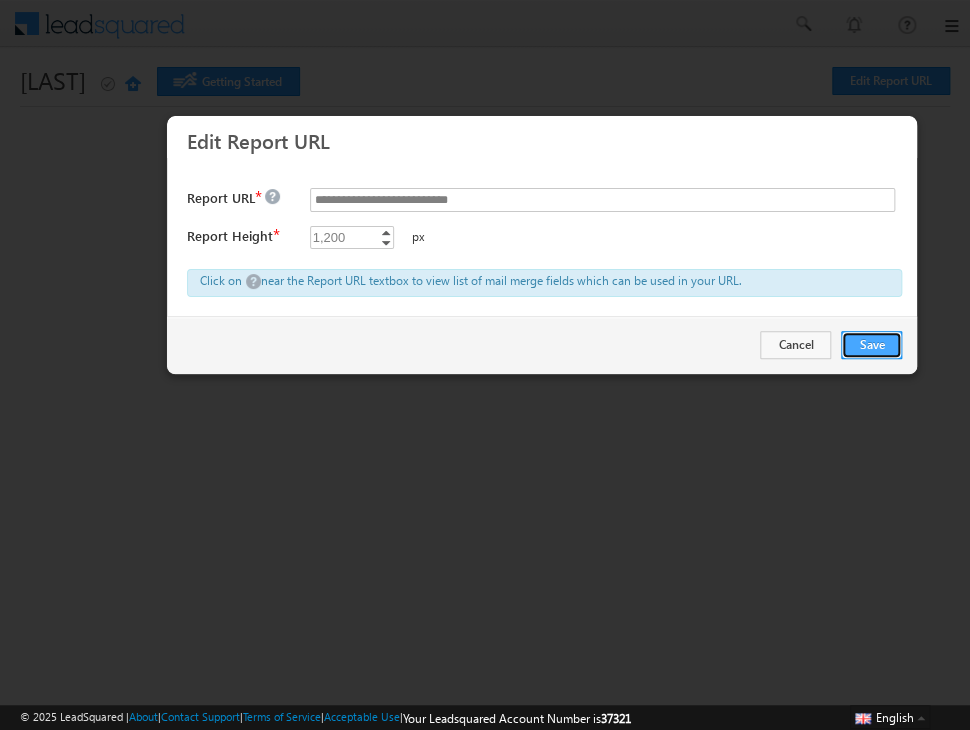 click on "Save" at bounding box center (871, 345) 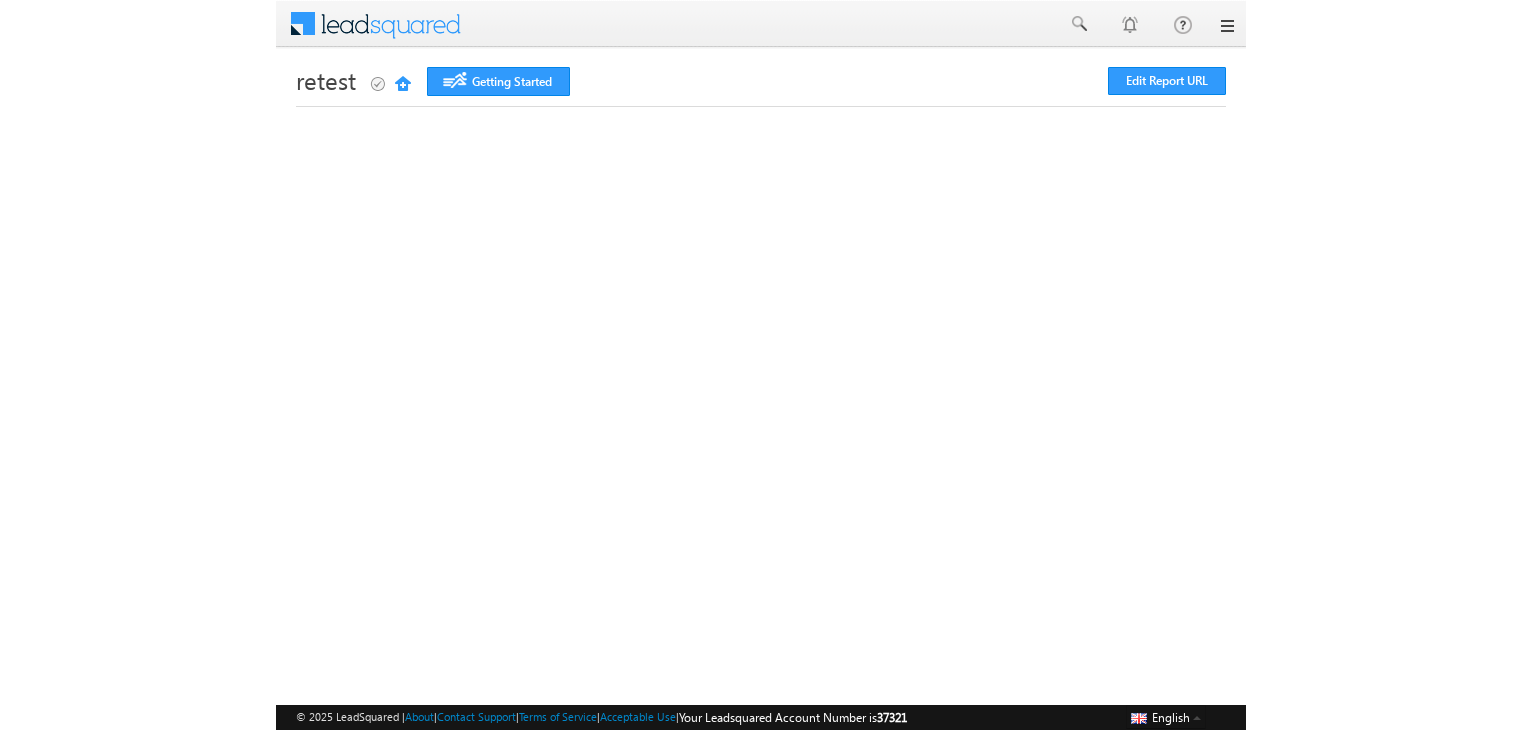 scroll, scrollTop: 0, scrollLeft: 0, axis: both 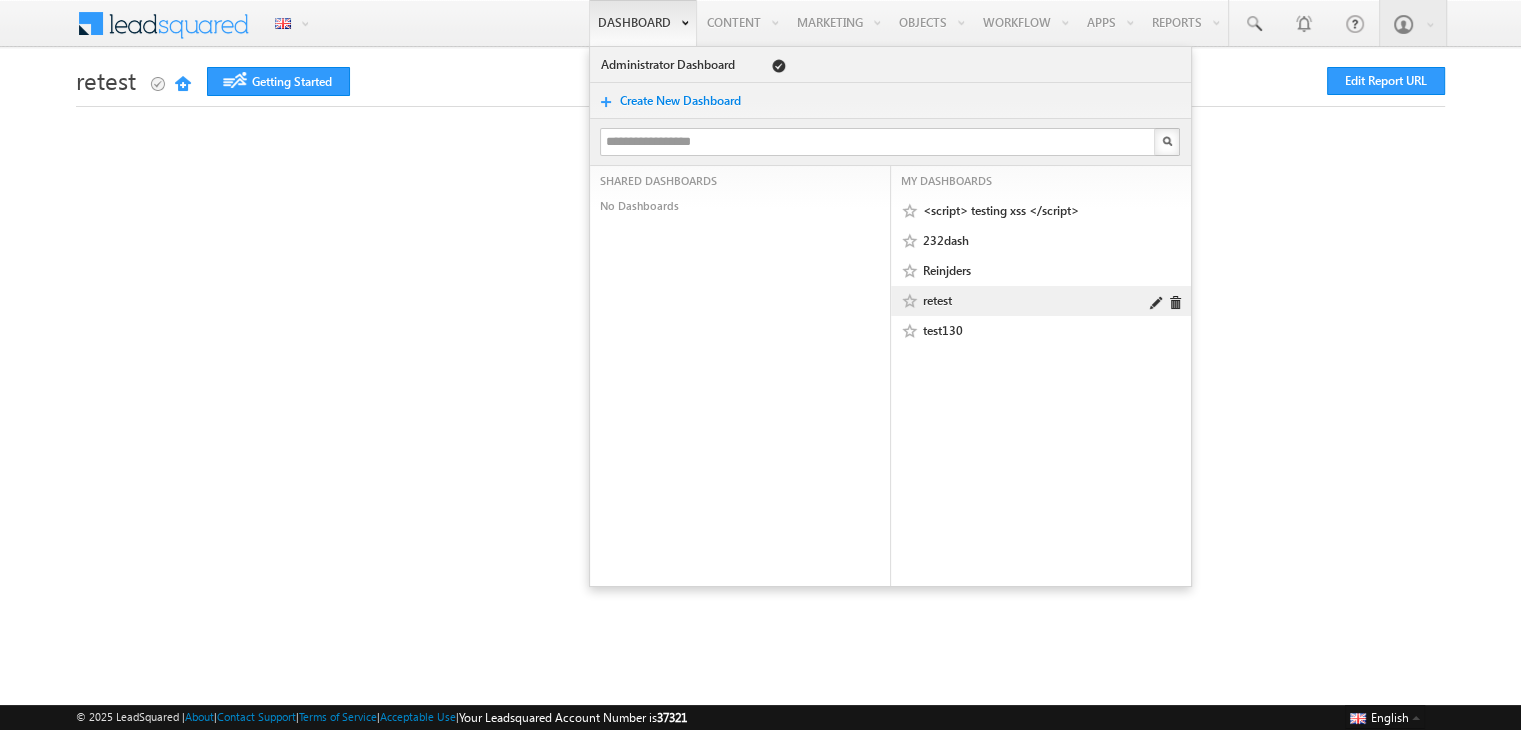 click on "retest" at bounding box center (1035, 301) 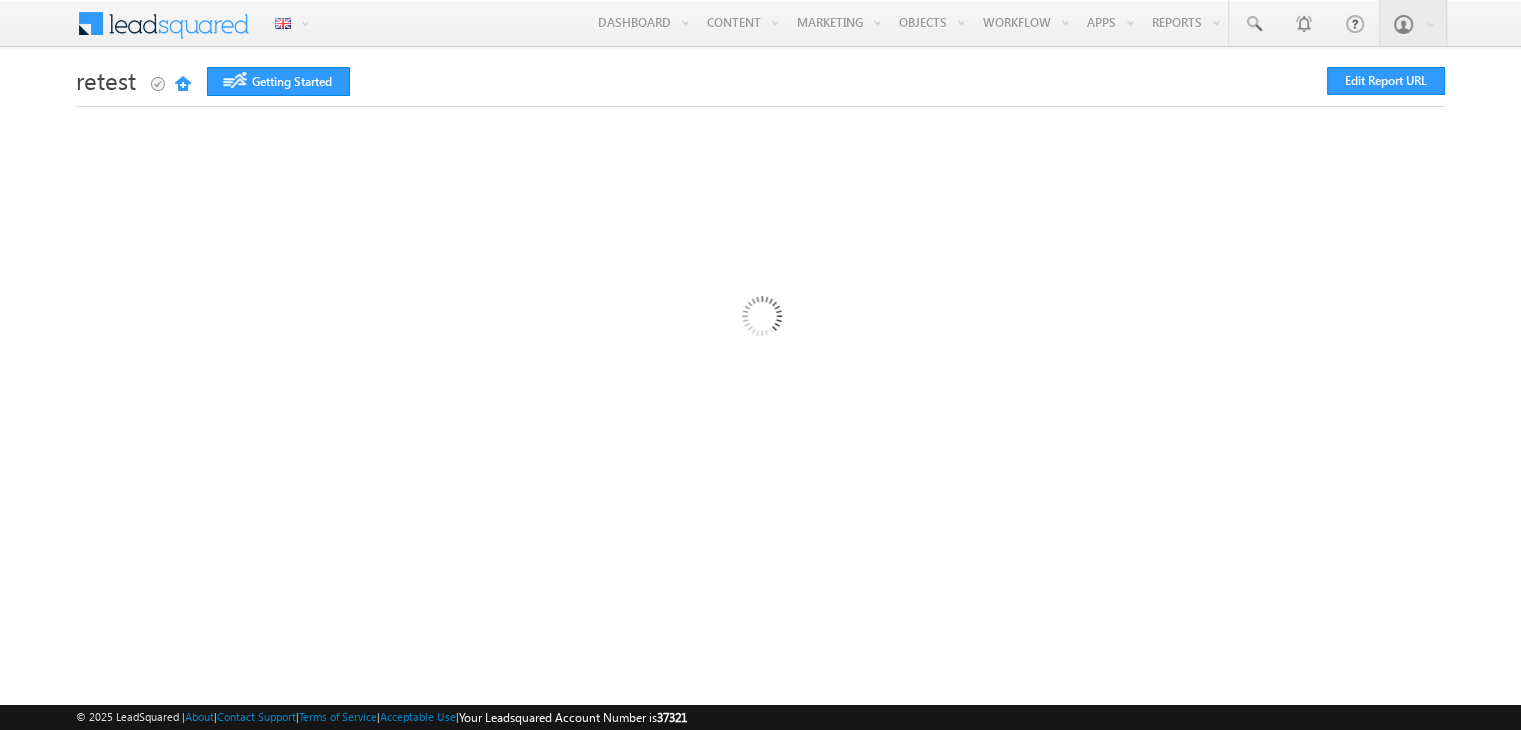 scroll, scrollTop: 0, scrollLeft: 0, axis: both 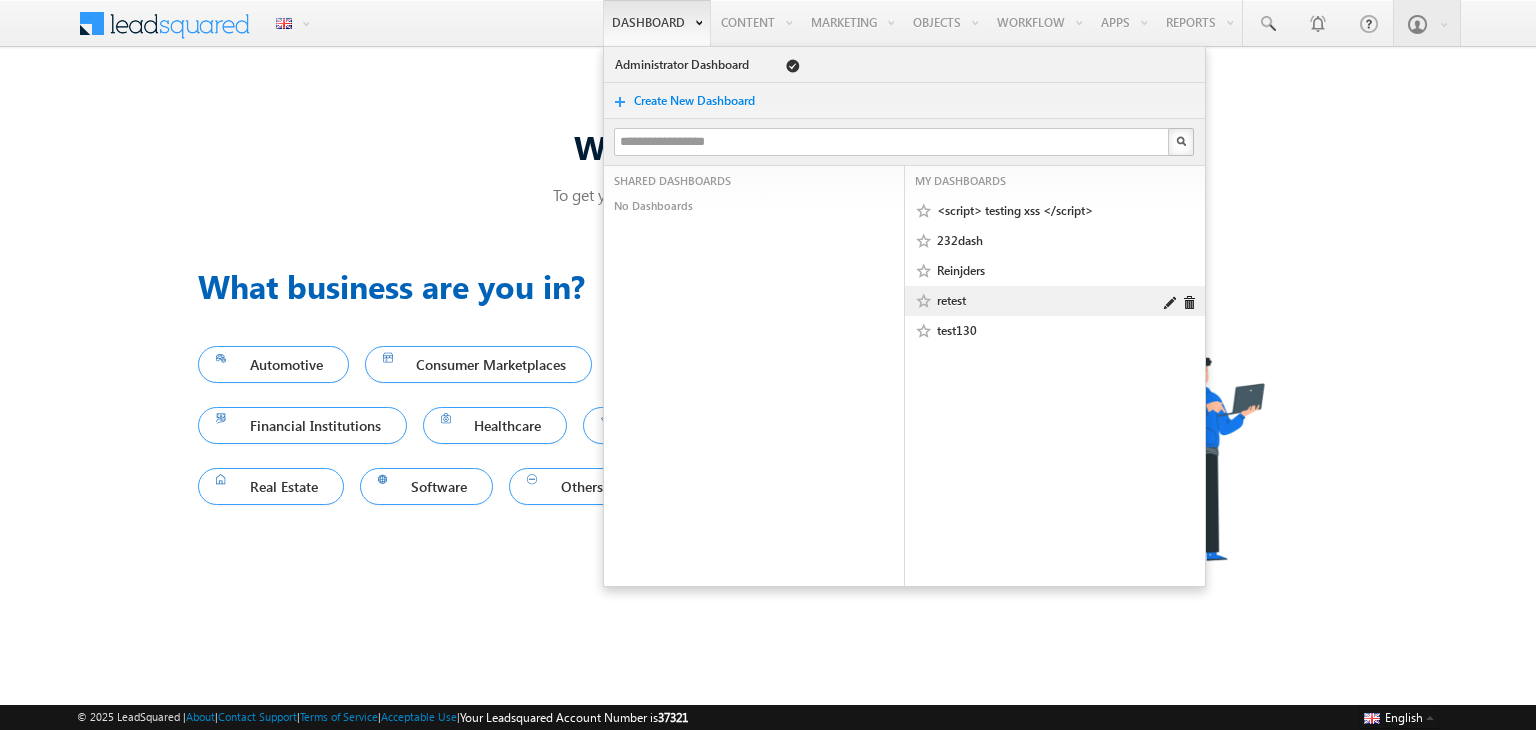 click at bounding box center (1170, 303) 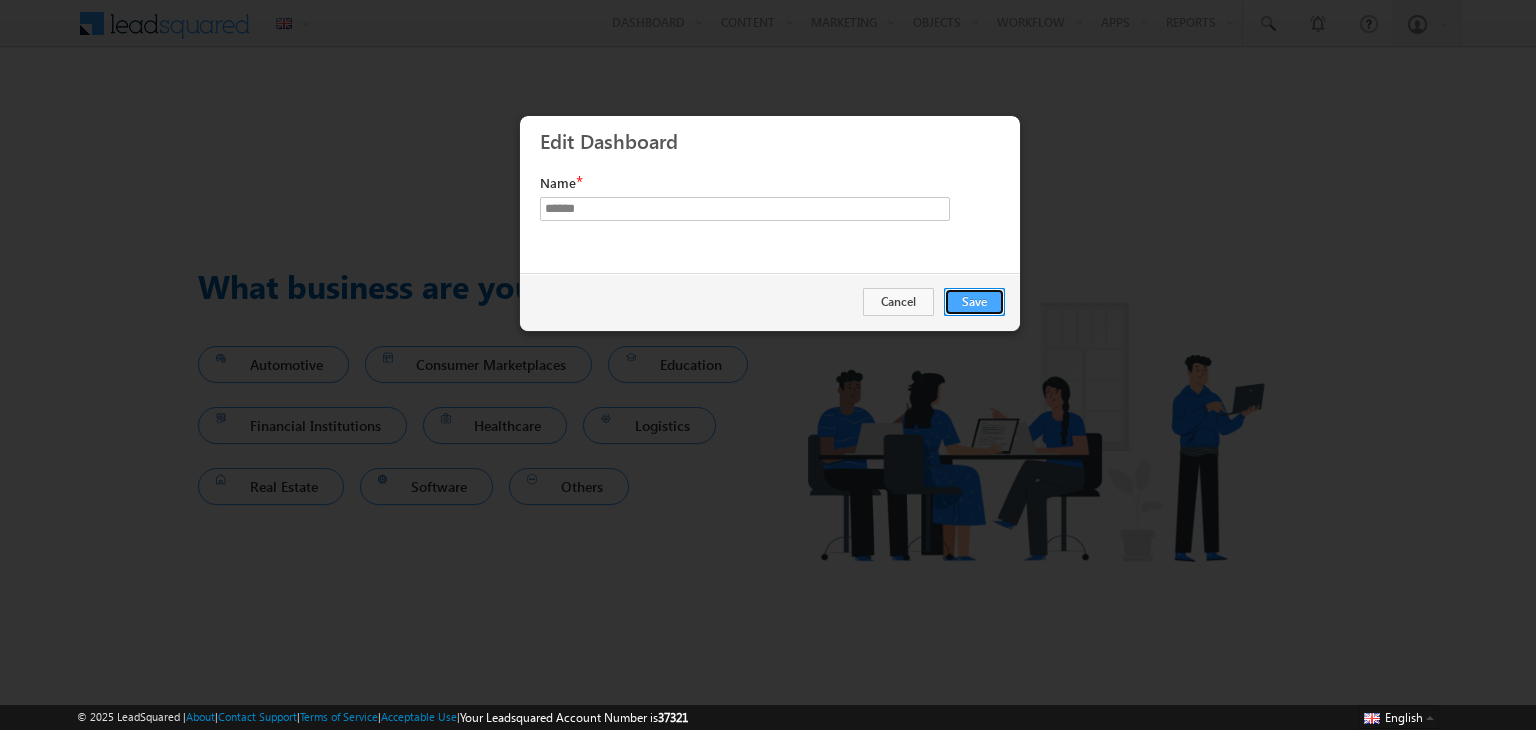 click on "Save" at bounding box center [974, 302] 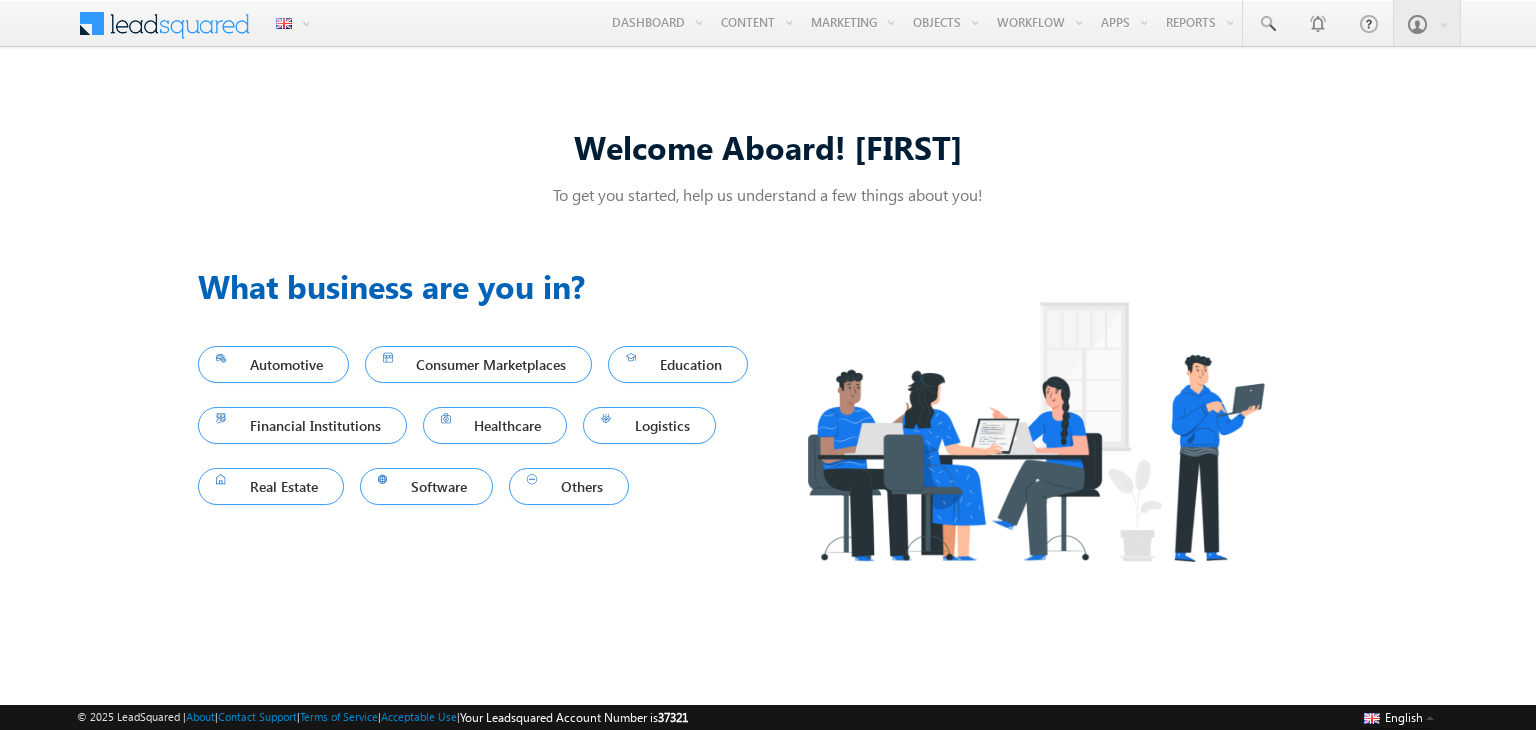 scroll, scrollTop: 0, scrollLeft: 0, axis: both 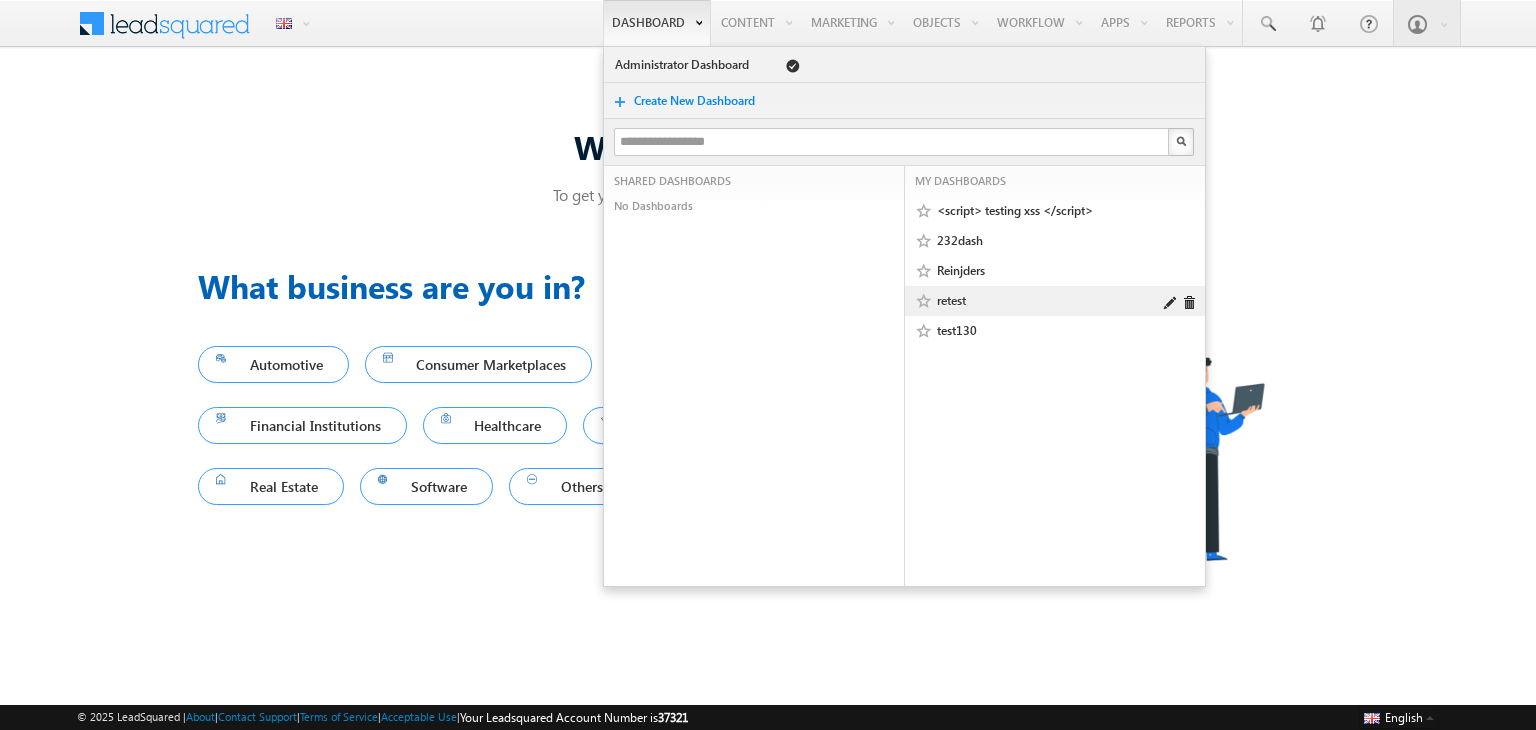 click at bounding box center [1170, 303] 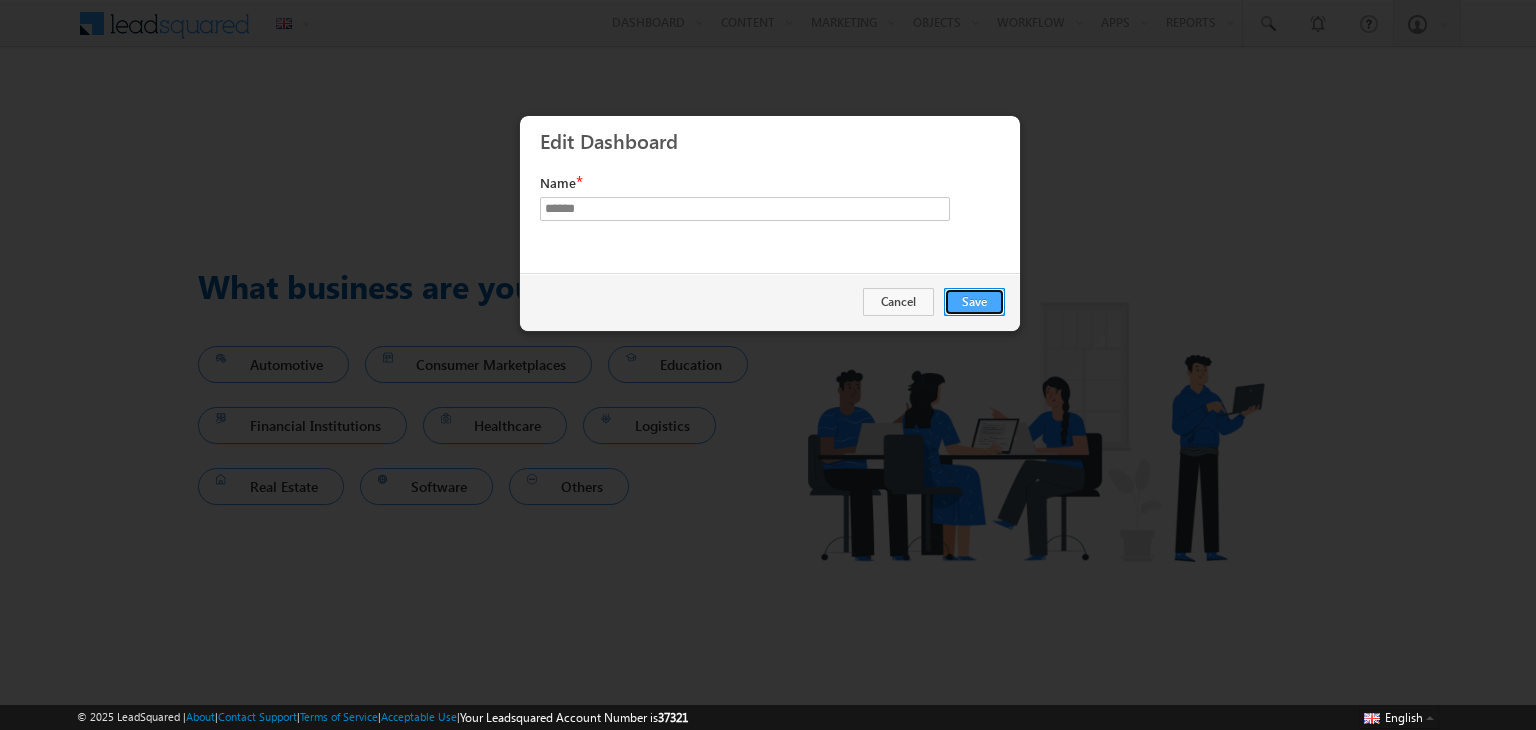 click on "Save" at bounding box center [974, 302] 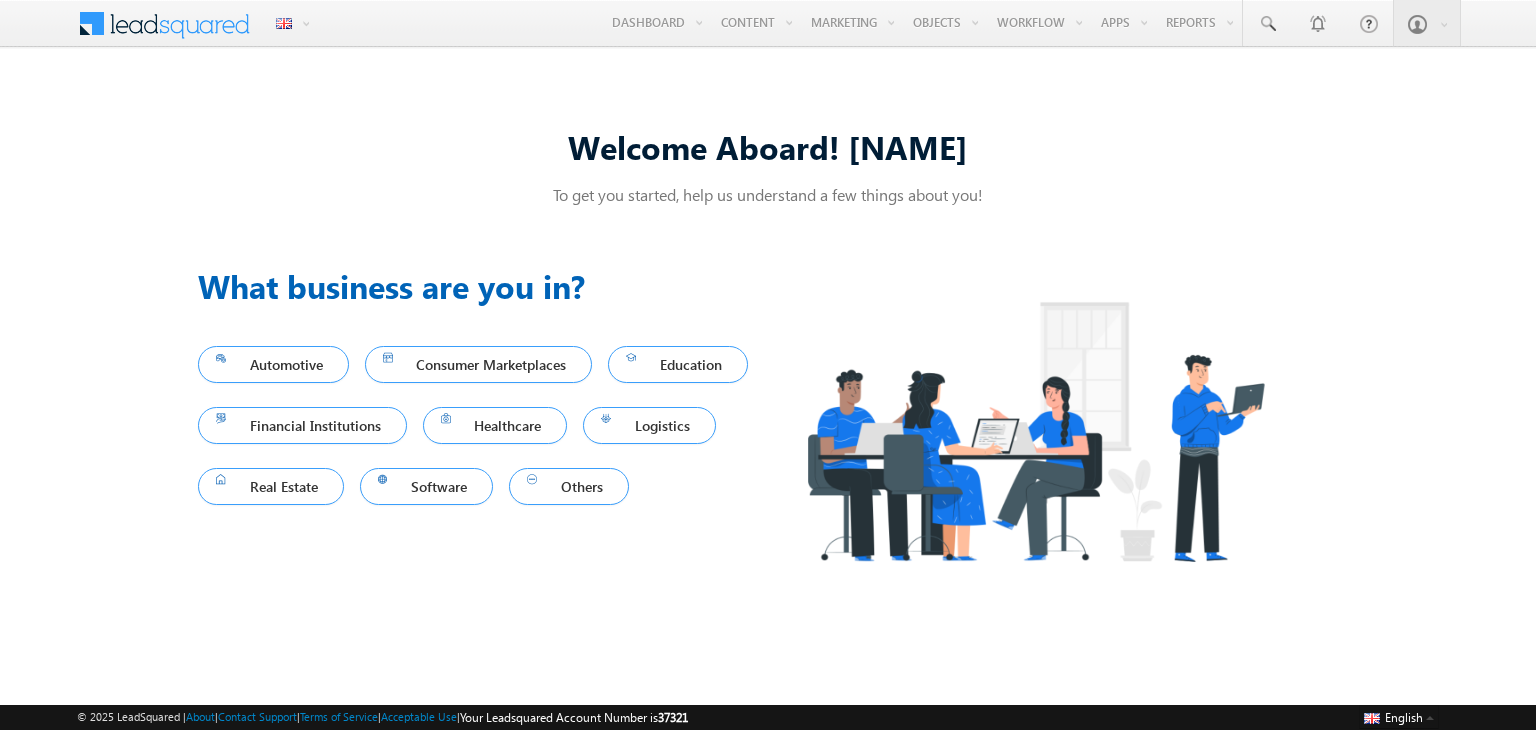 scroll, scrollTop: 0, scrollLeft: 0, axis: both 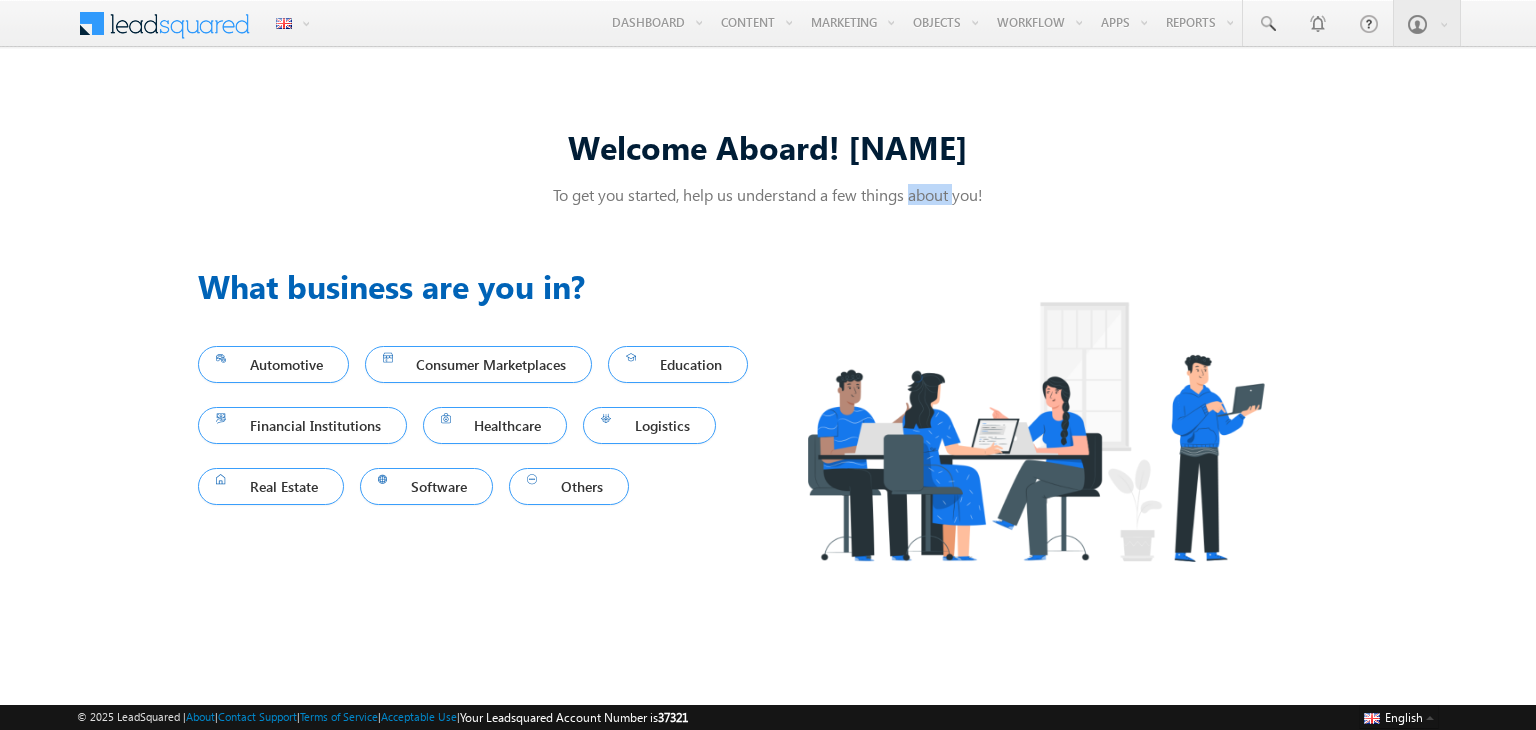 click on "To get you started, help us understand a few things about you!" at bounding box center (768, 194) 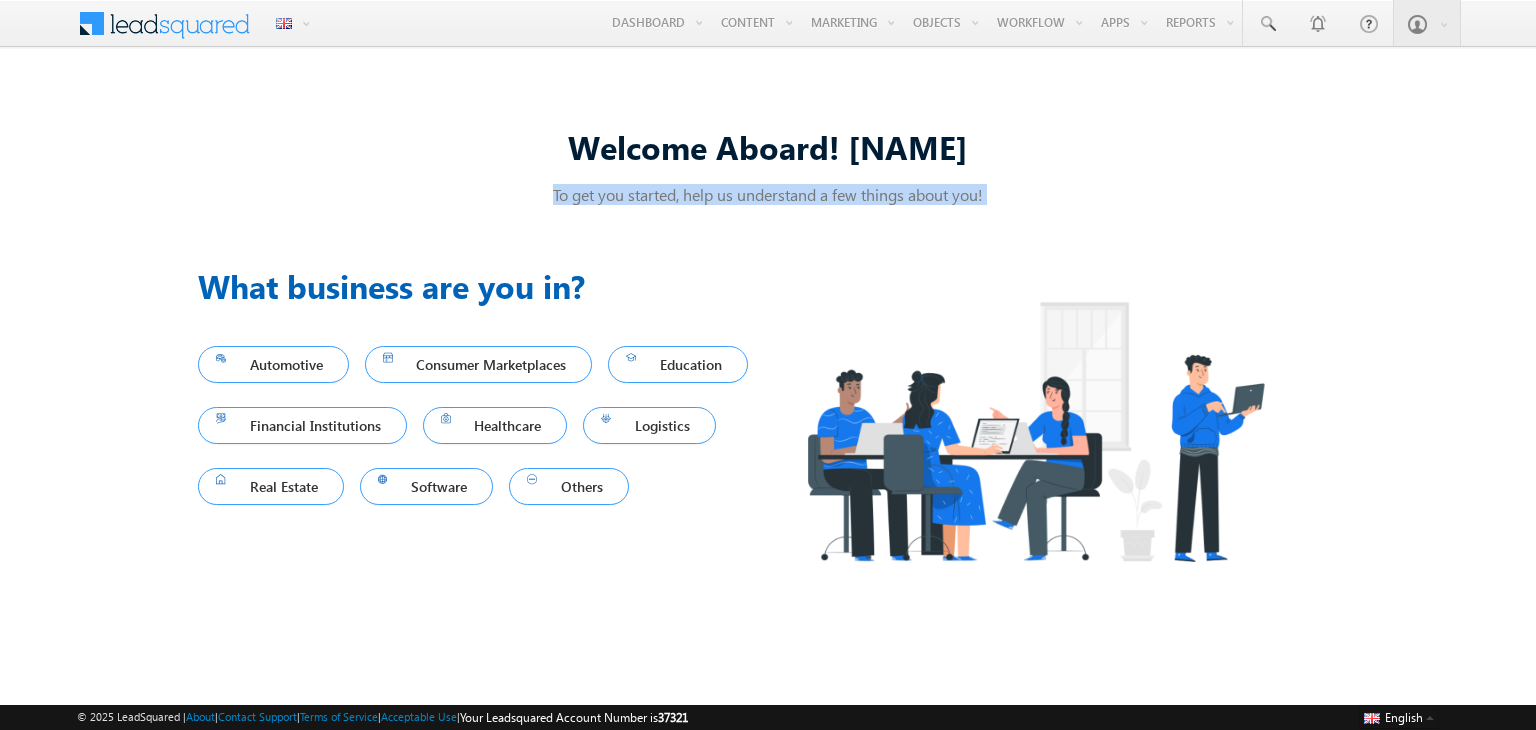 click on "To get you started, help us understand a few things about you!" at bounding box center (768, 194) 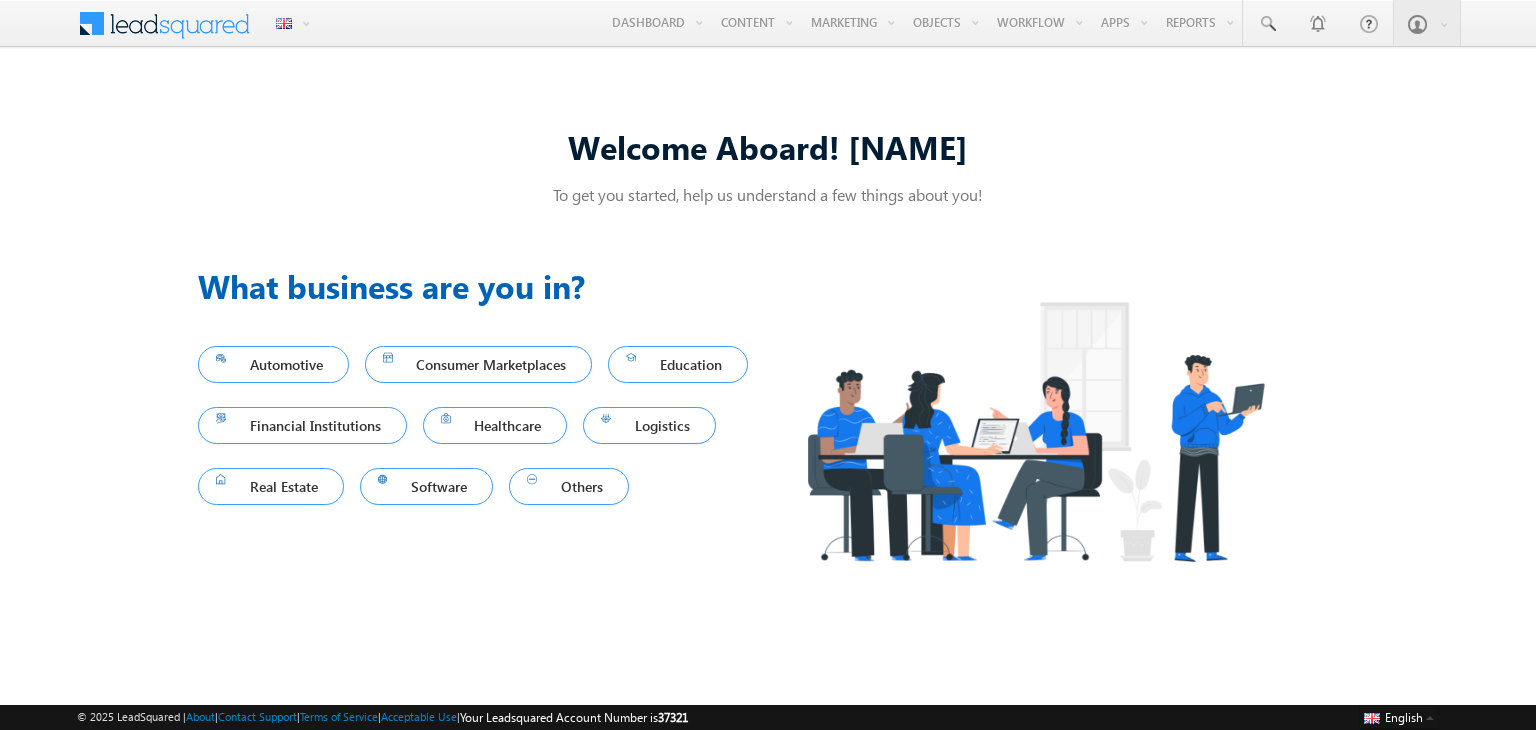 click on "Welcome Aboard!
Adithya
To get you started, help us understand a few things about you!
Previous
What business are you in?
Automotive Consumer Marketplaces Education Financial Institutions Healthcare Logistics Real Estate Software Others
Next" at bounding box center [768, 365] 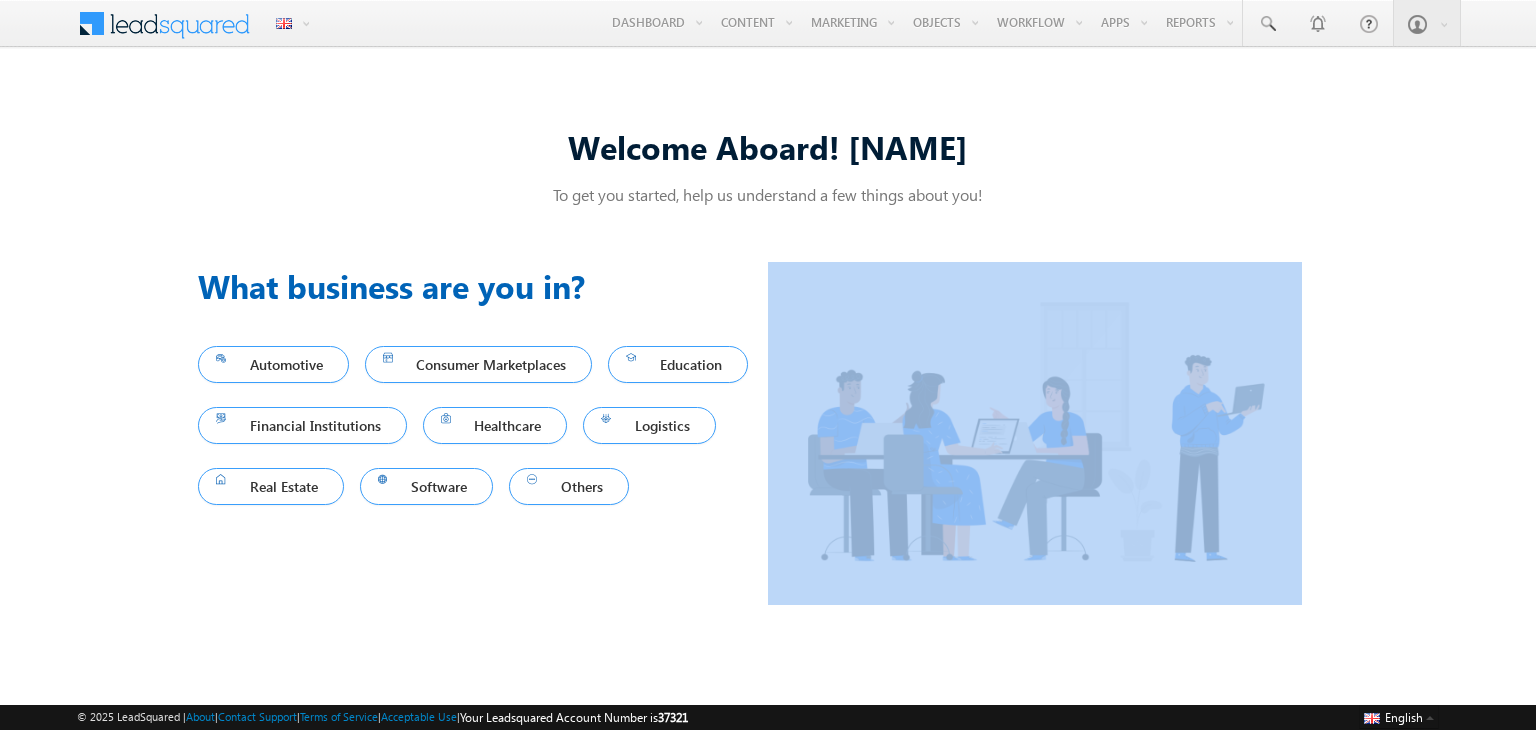 click on "Welcome Aboard!
Adithya
To get you started, help us understand a few things about you!
Previous
What business are you in?
Automotive Consumer Marketplaces Education Financial Institutions Healthcare Logistics Real Estate Software Others
Next" at bounding box center [768, 365] 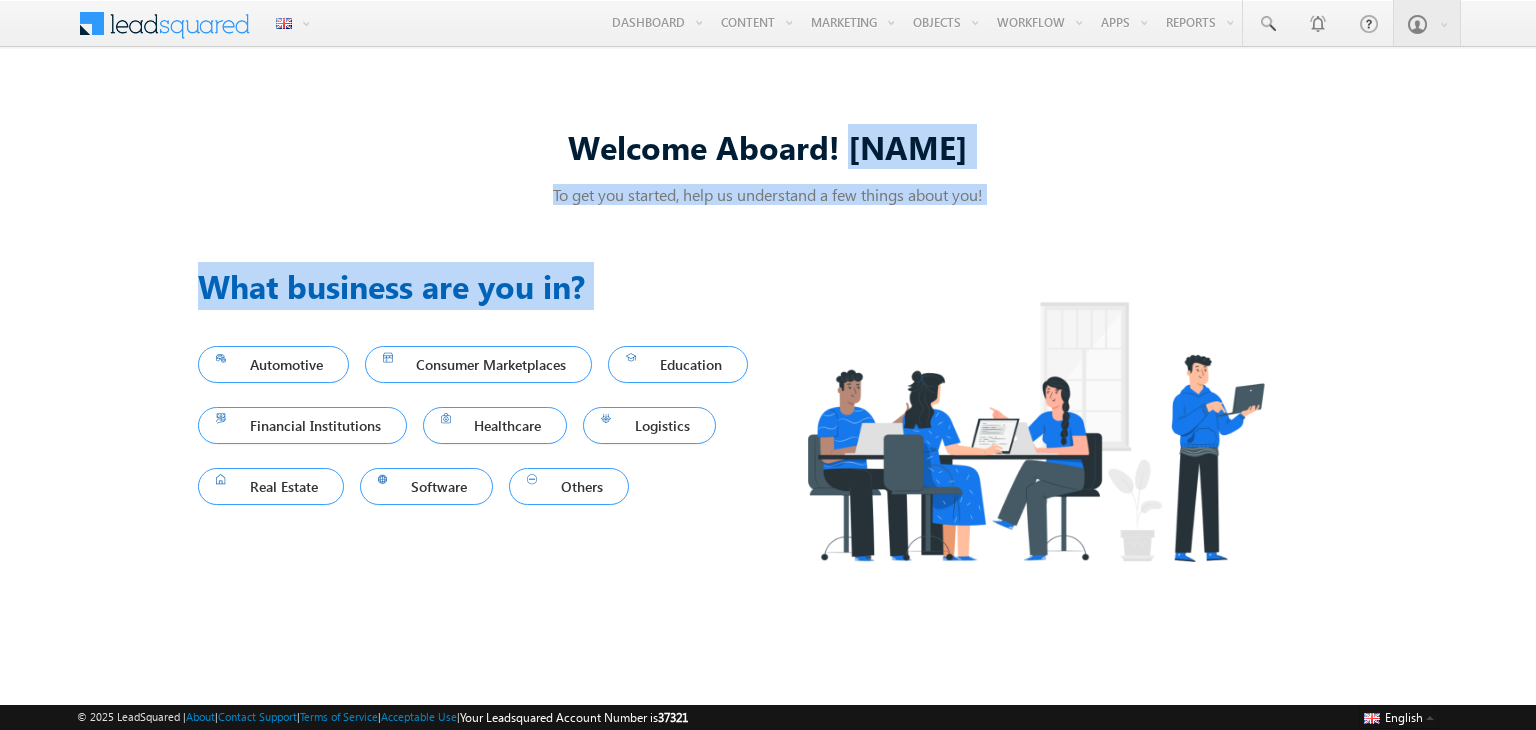 drag, startPoint x: 1049, startPoint y: 216, endPoint x: 524, endPoint y: 101, distance: 537.4477 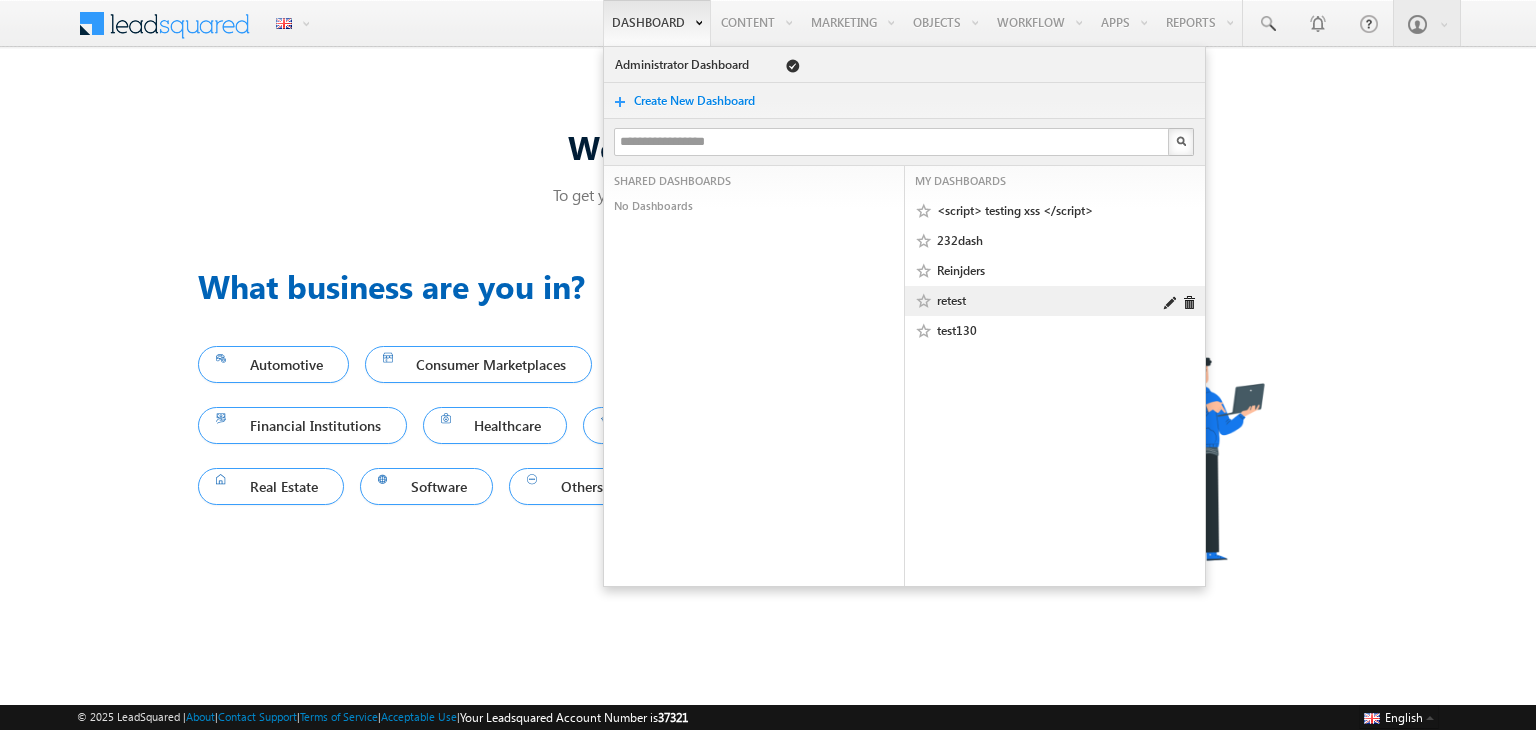 click at bounding box center [1170, 303] 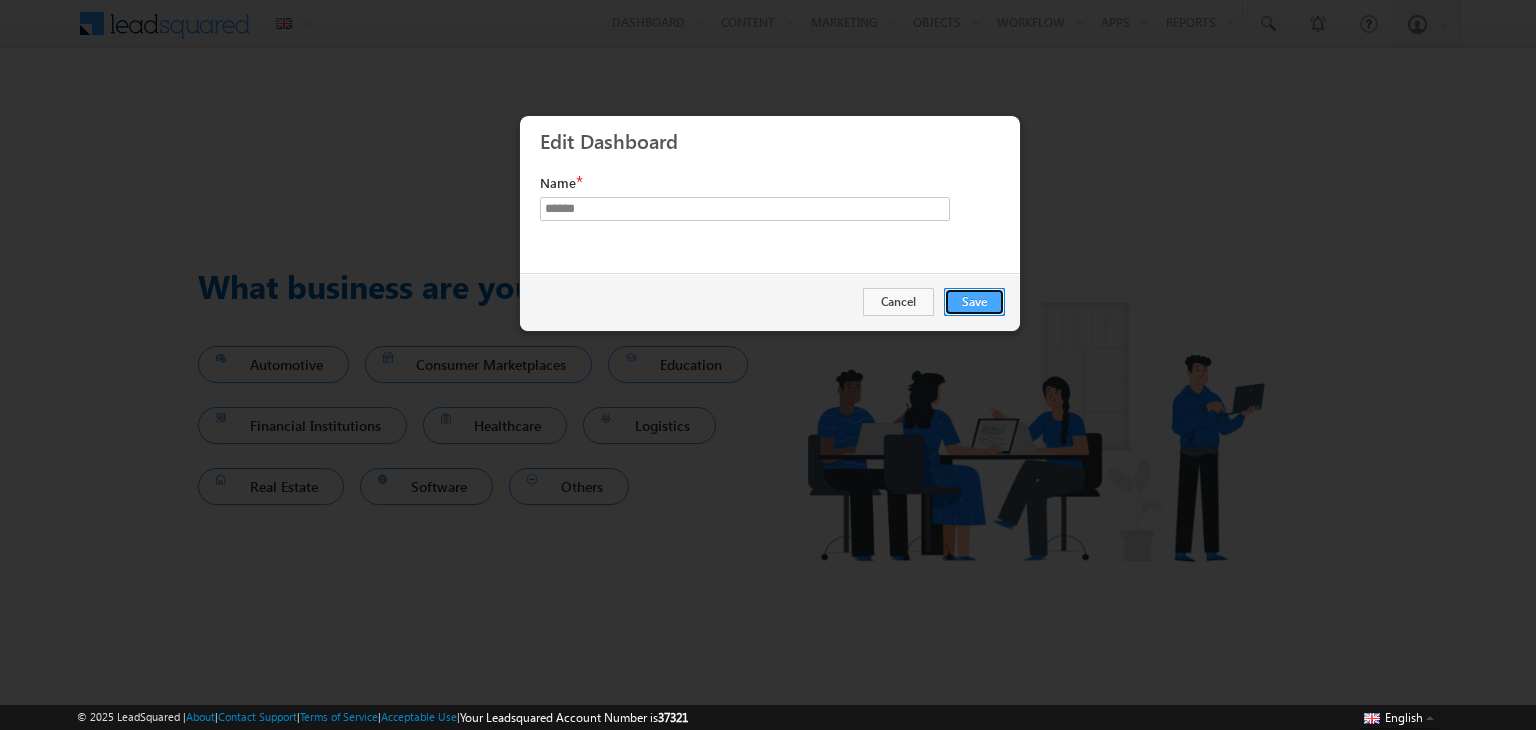 click on "Save" at bounding box center [974, 302] 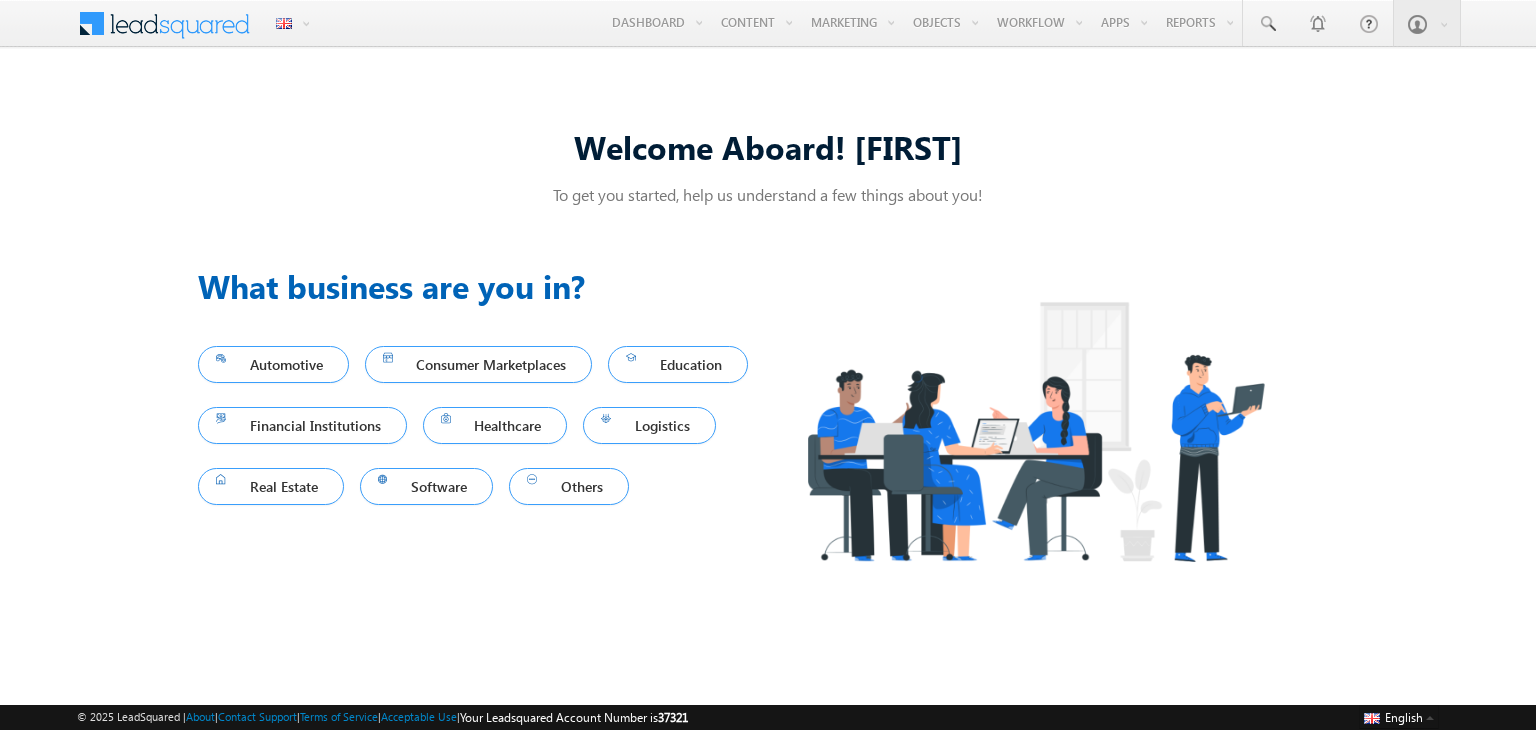 scroll, scrollTop: 0, scrollLeft: 0, axis: both 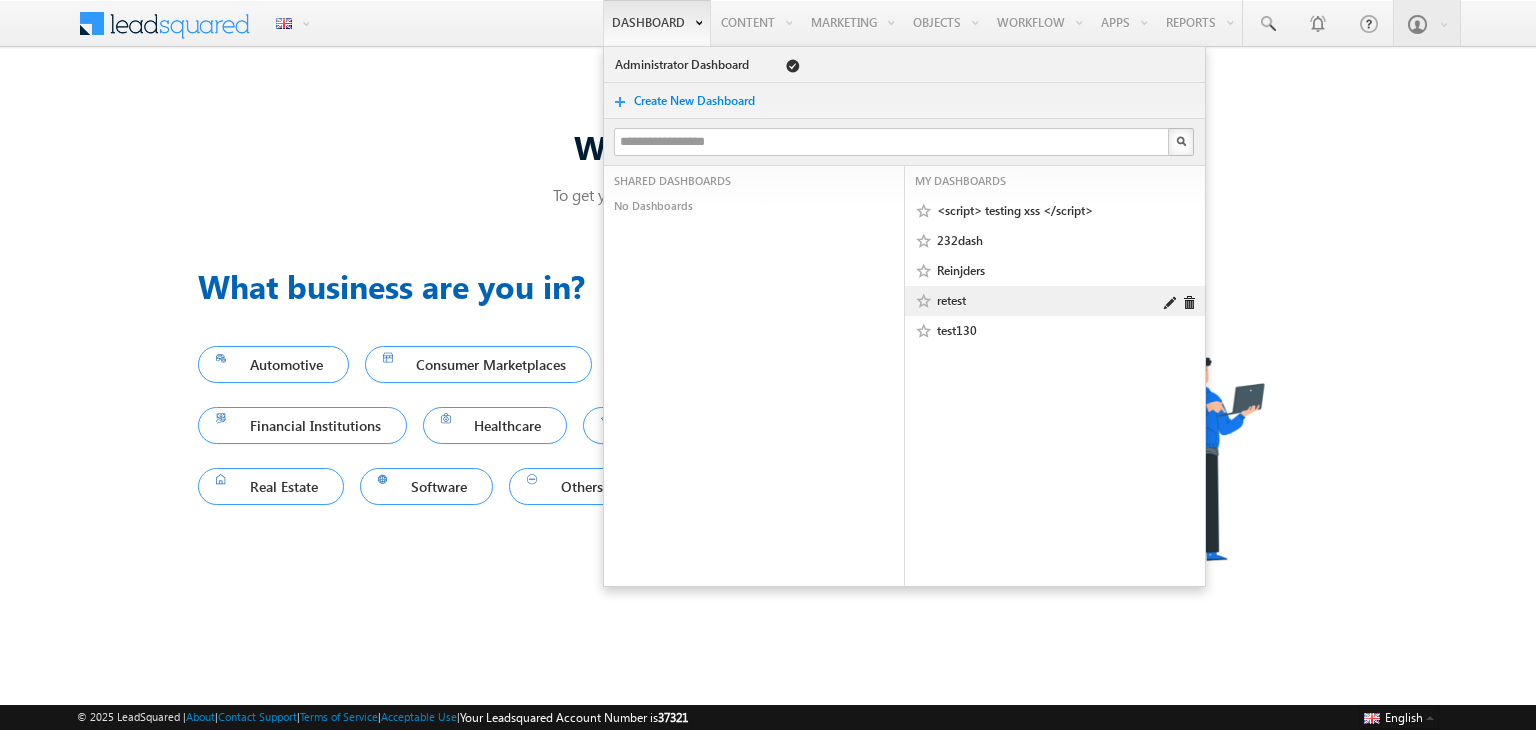 click at bounding box center [1170, 303] 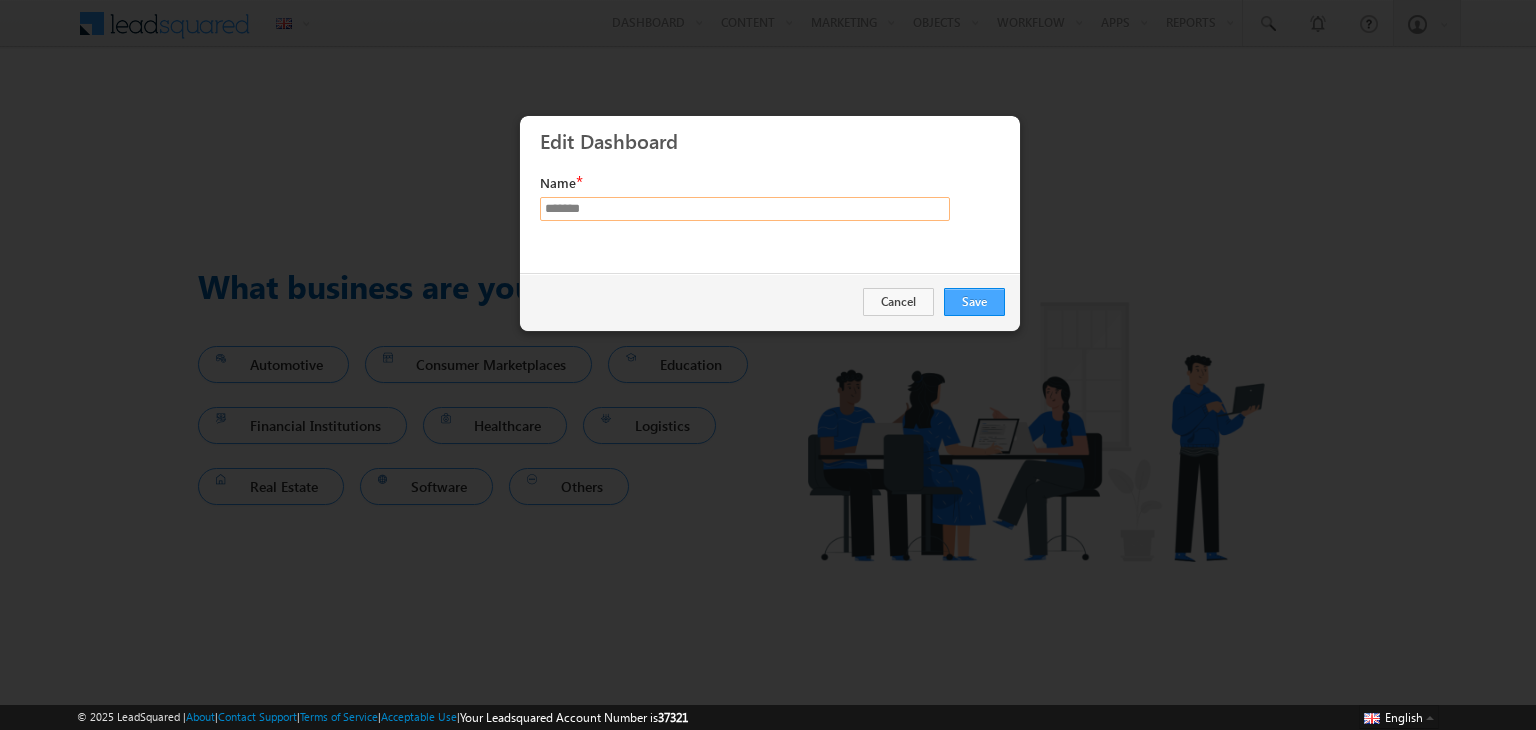 type on "*******" 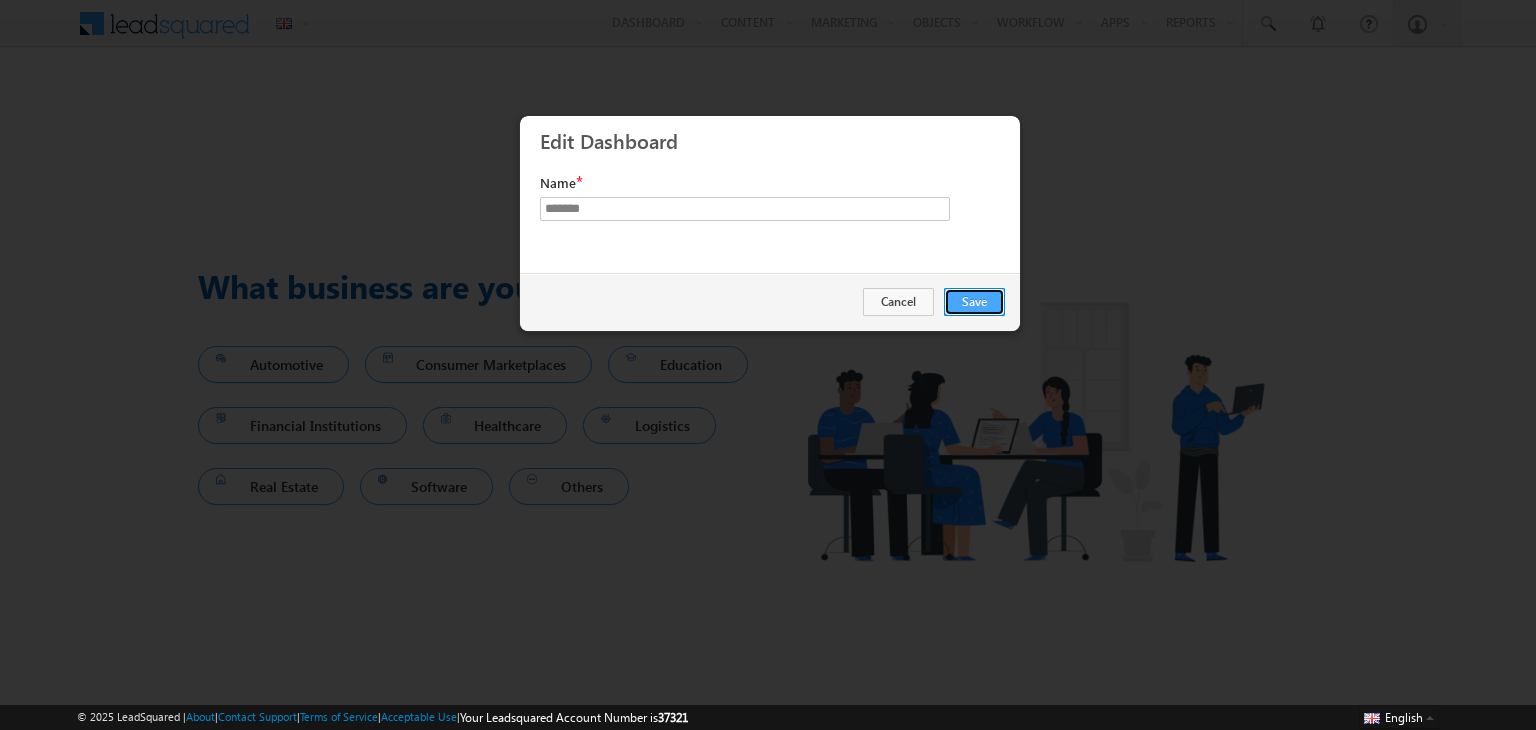 click on "Save" at bounding box center [974, 302] 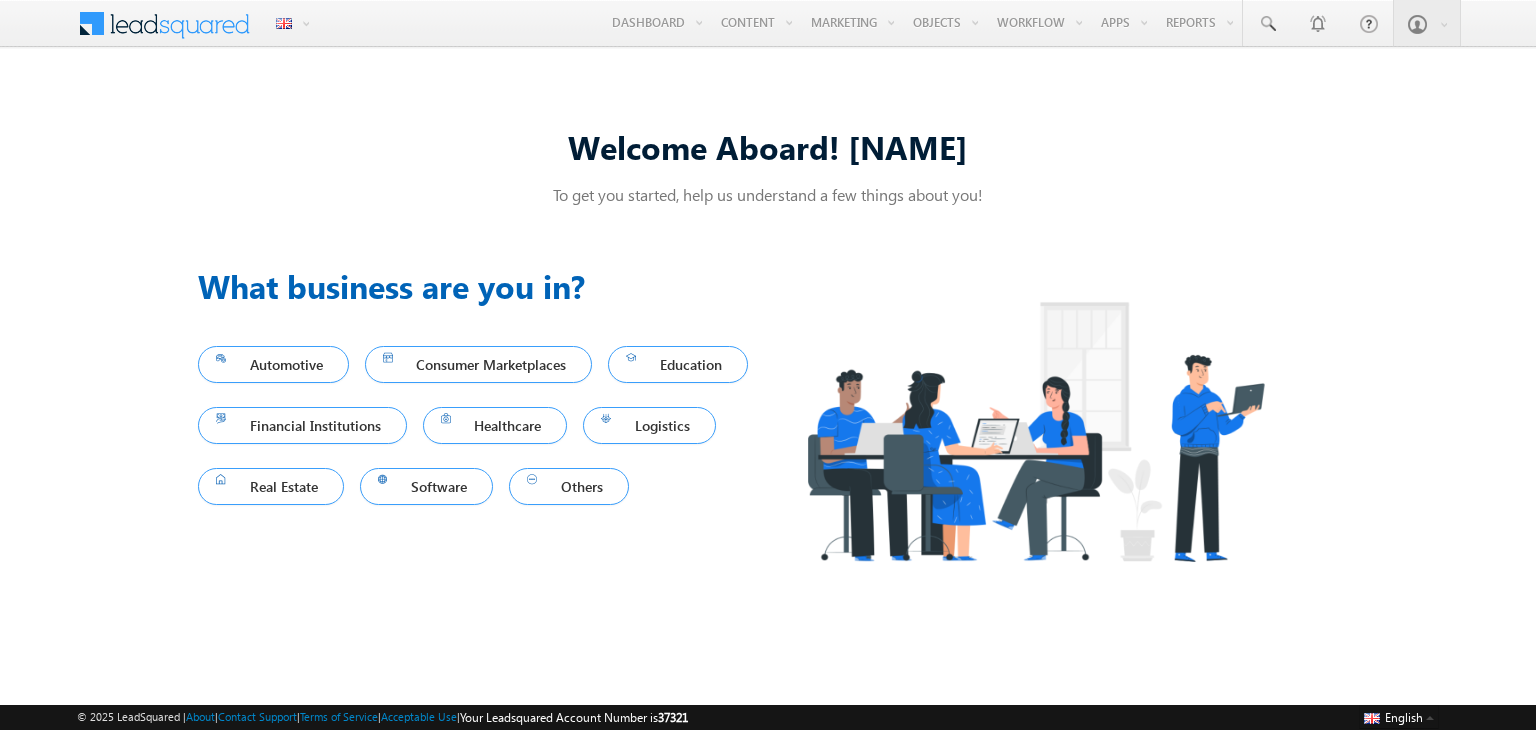 scroll, scrollTop: 0, scrollLeft: 0, axis: both 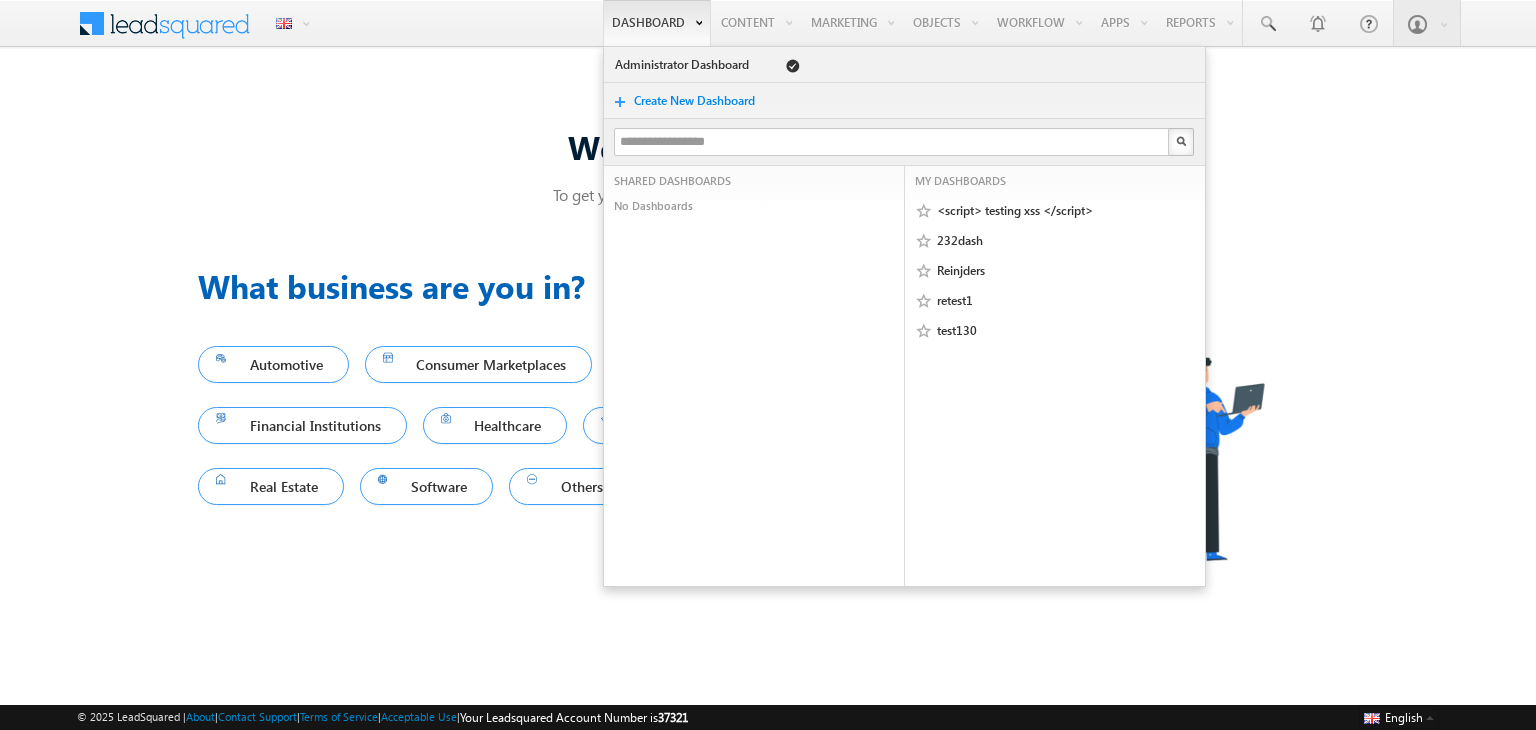 click on "MY DASHBOARDS" at bounding box center (960, 181) 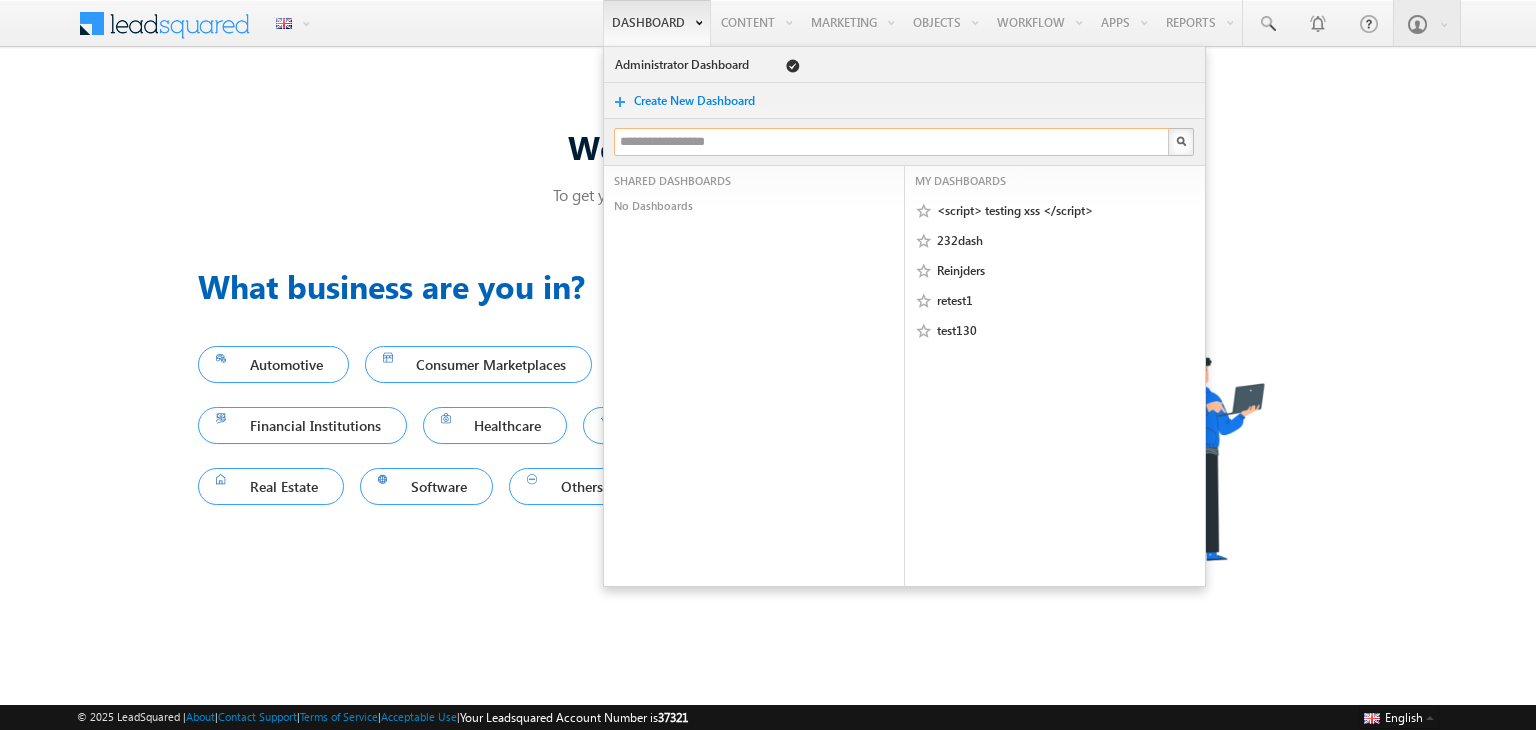 click at bounding box center [892, 142] 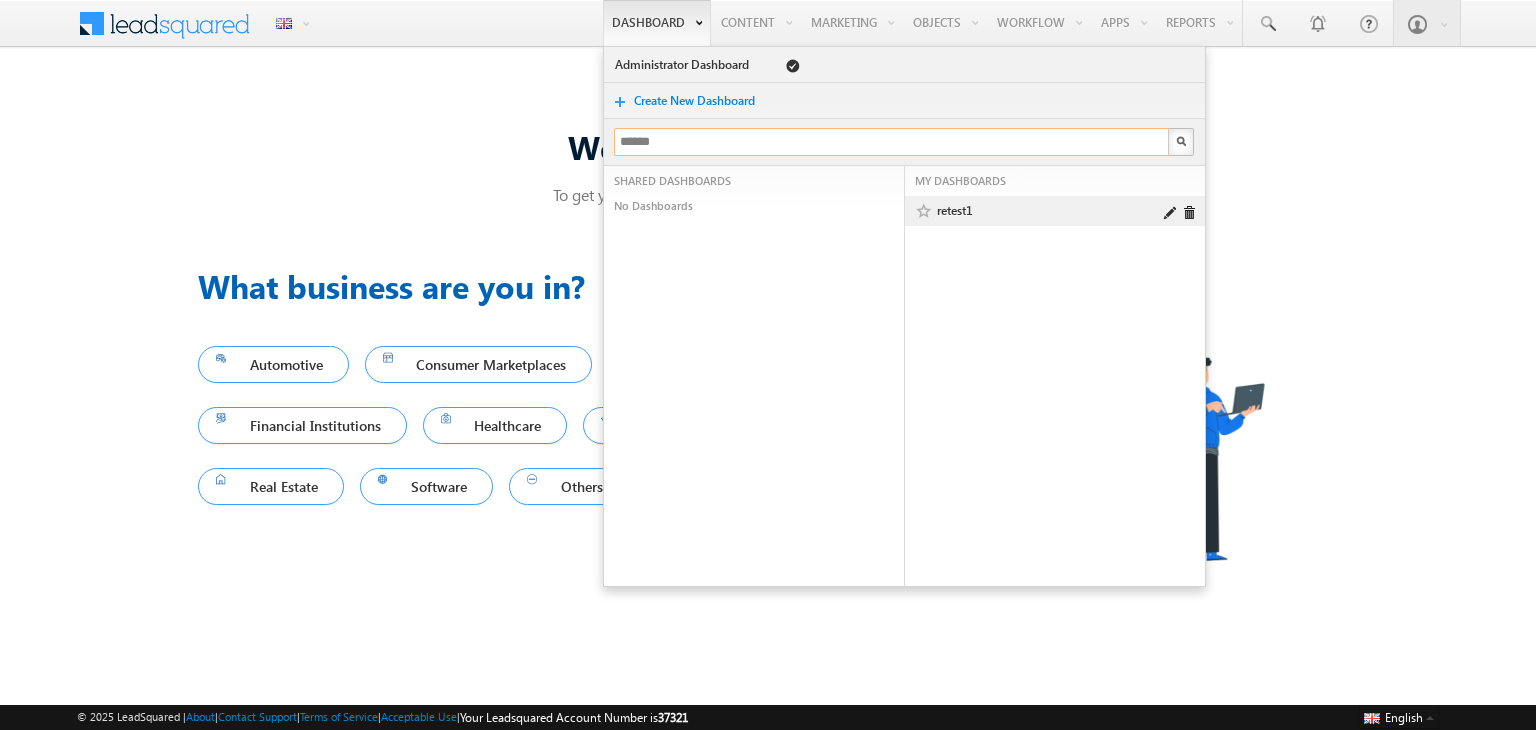 type on "******" 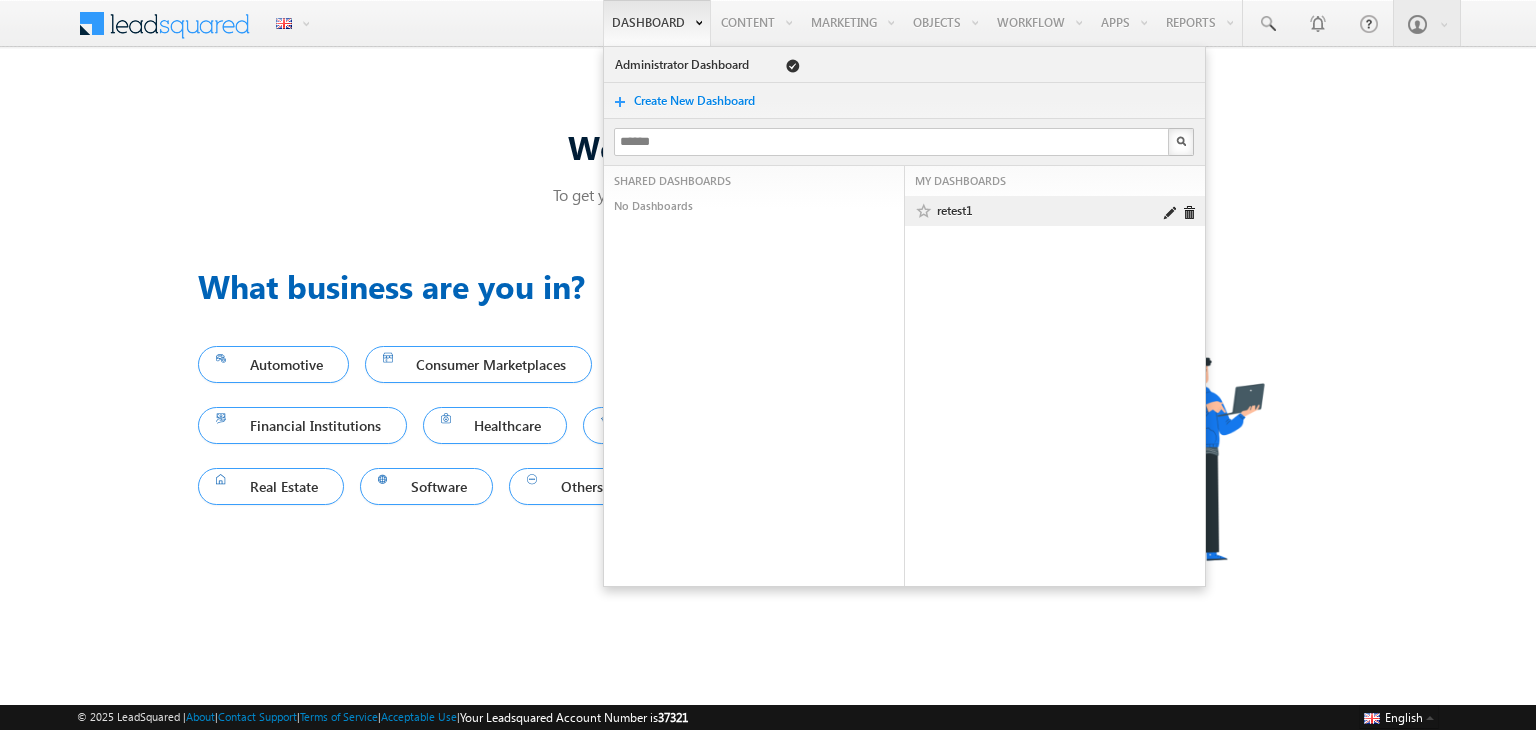click on "retest1" at bounding box center (1049, 211) 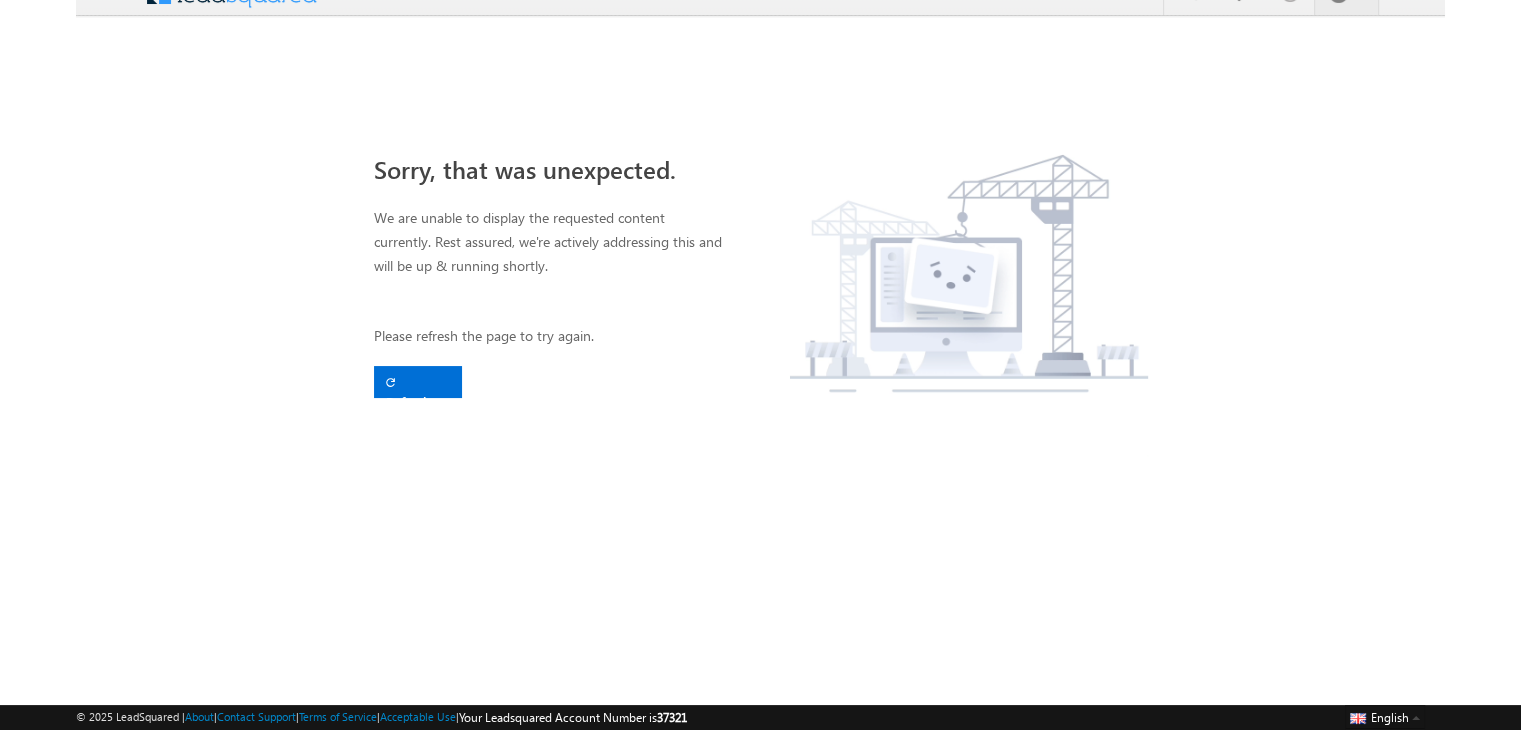 scroll, scrollTop: 0, scrollLeft: 0, axis: both 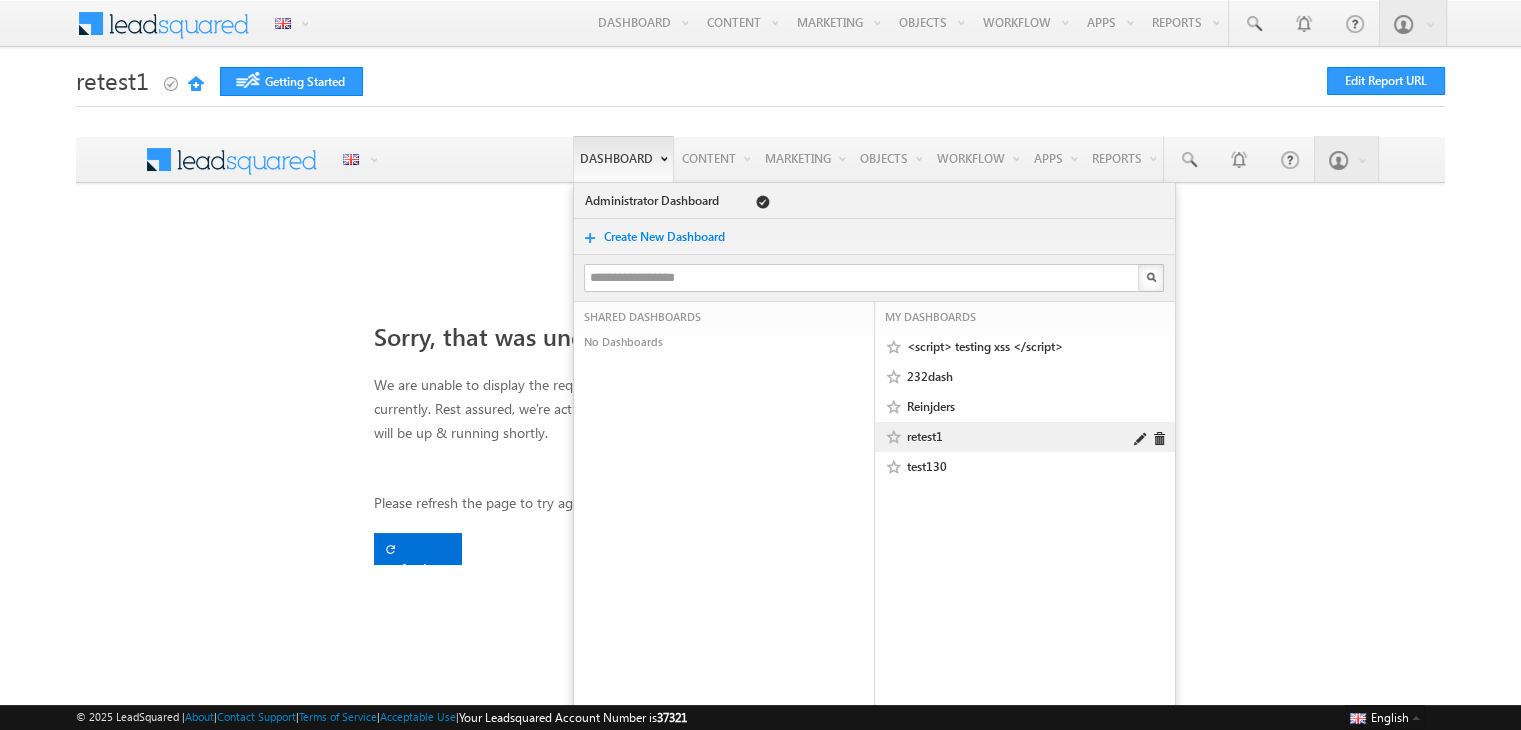 click on "retest1" at bounding box center [1019, 437] 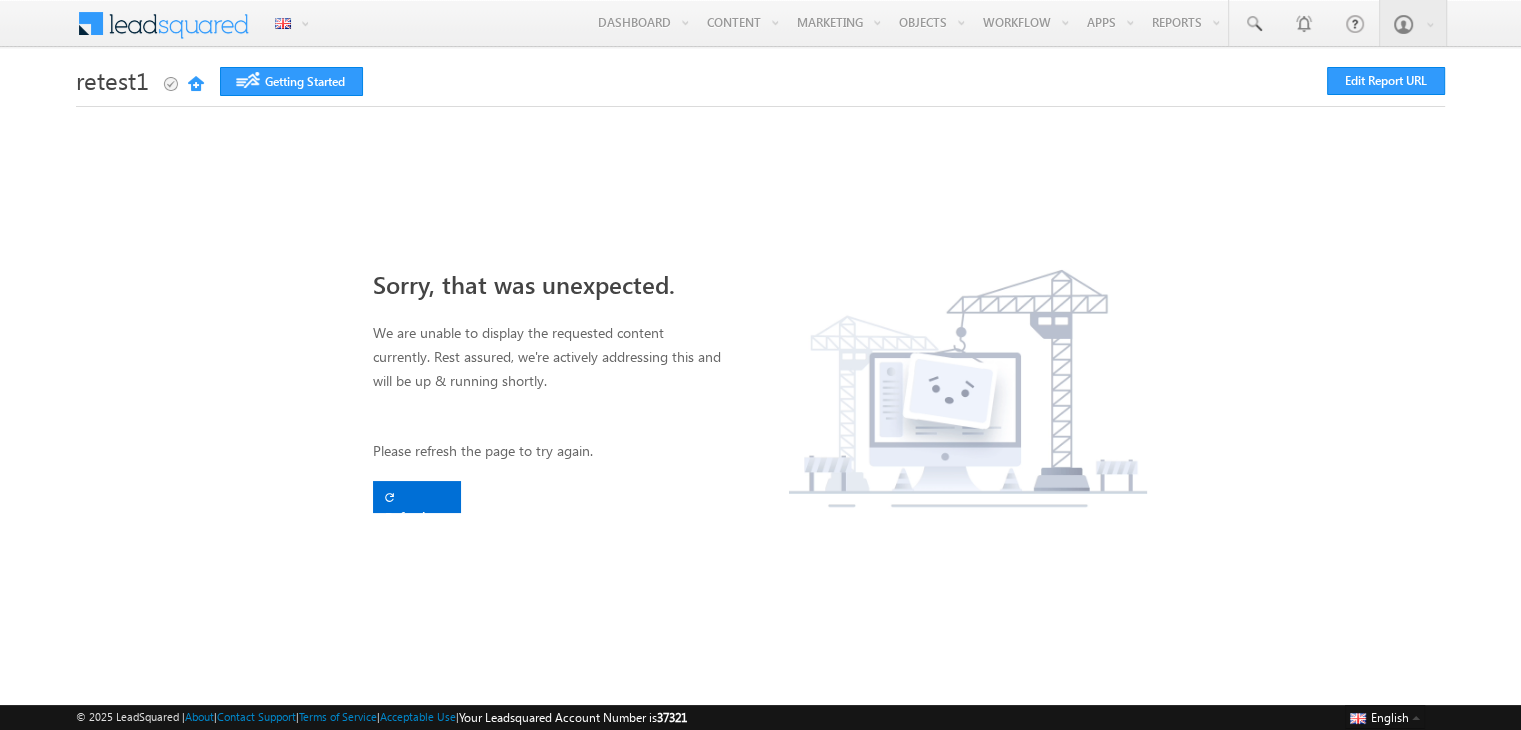 scroll, scrollTop: 0, scrollLeft: 0, axis: both 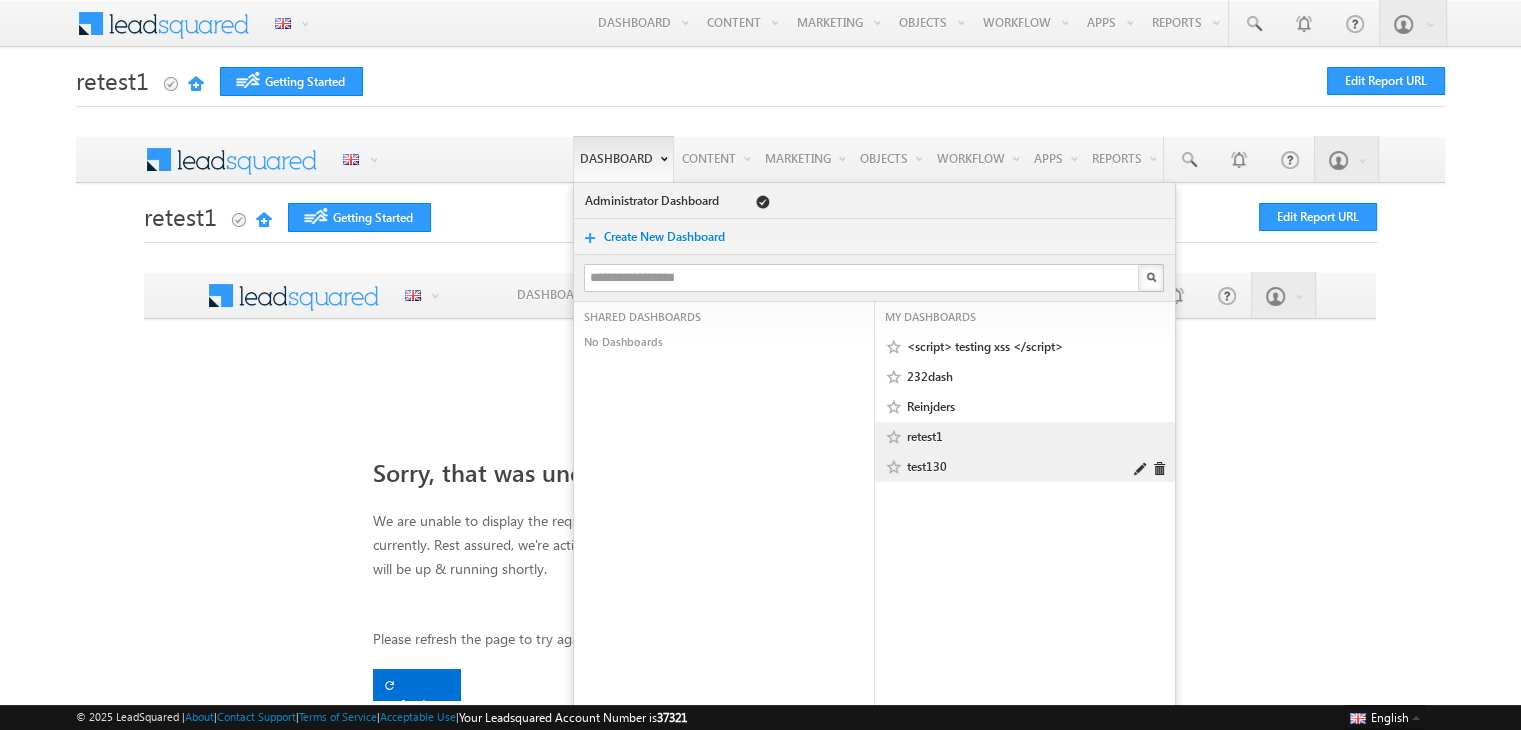 click on "test130" at bounding box center (1019, 467) 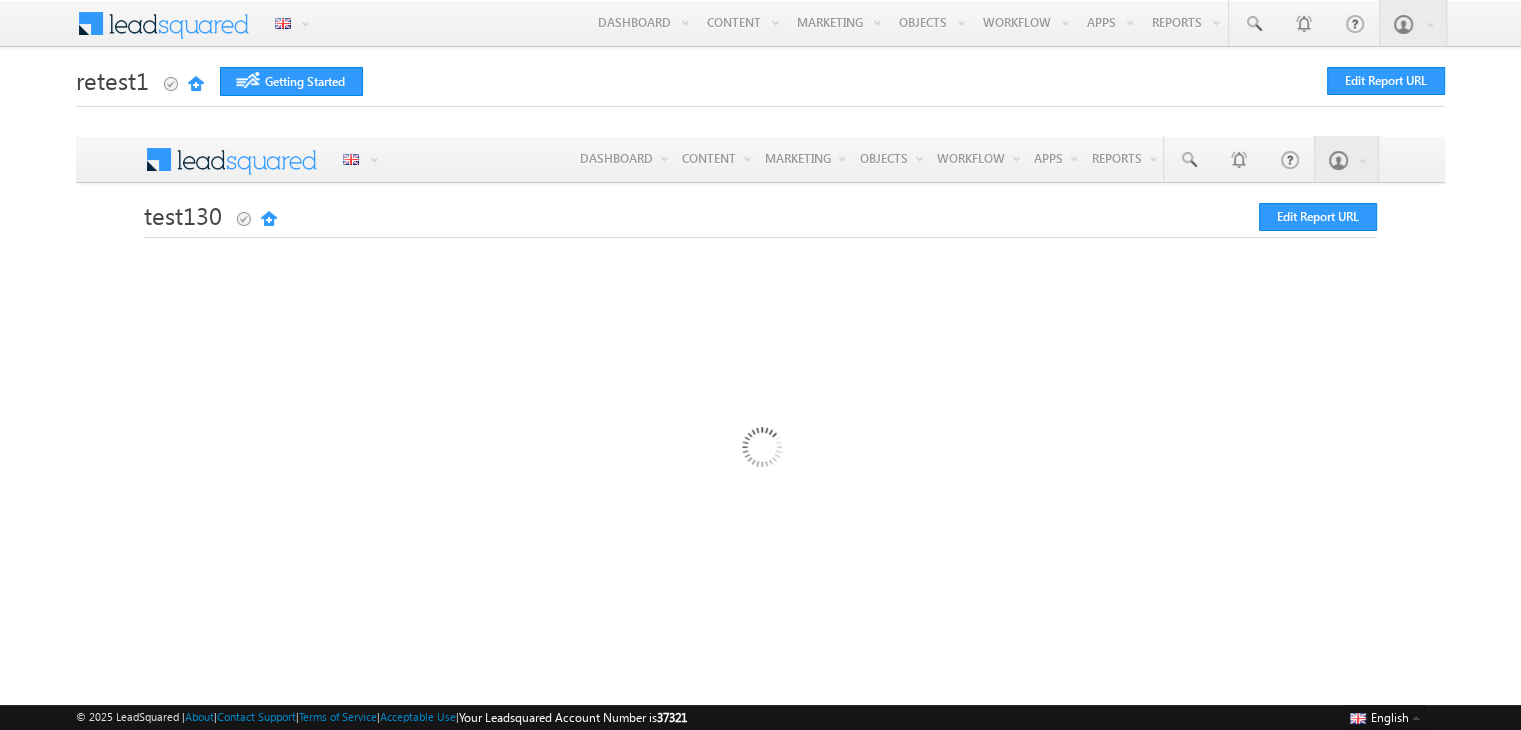 scroll, scrollTop: 0, scrollLeft: 0, axis: both 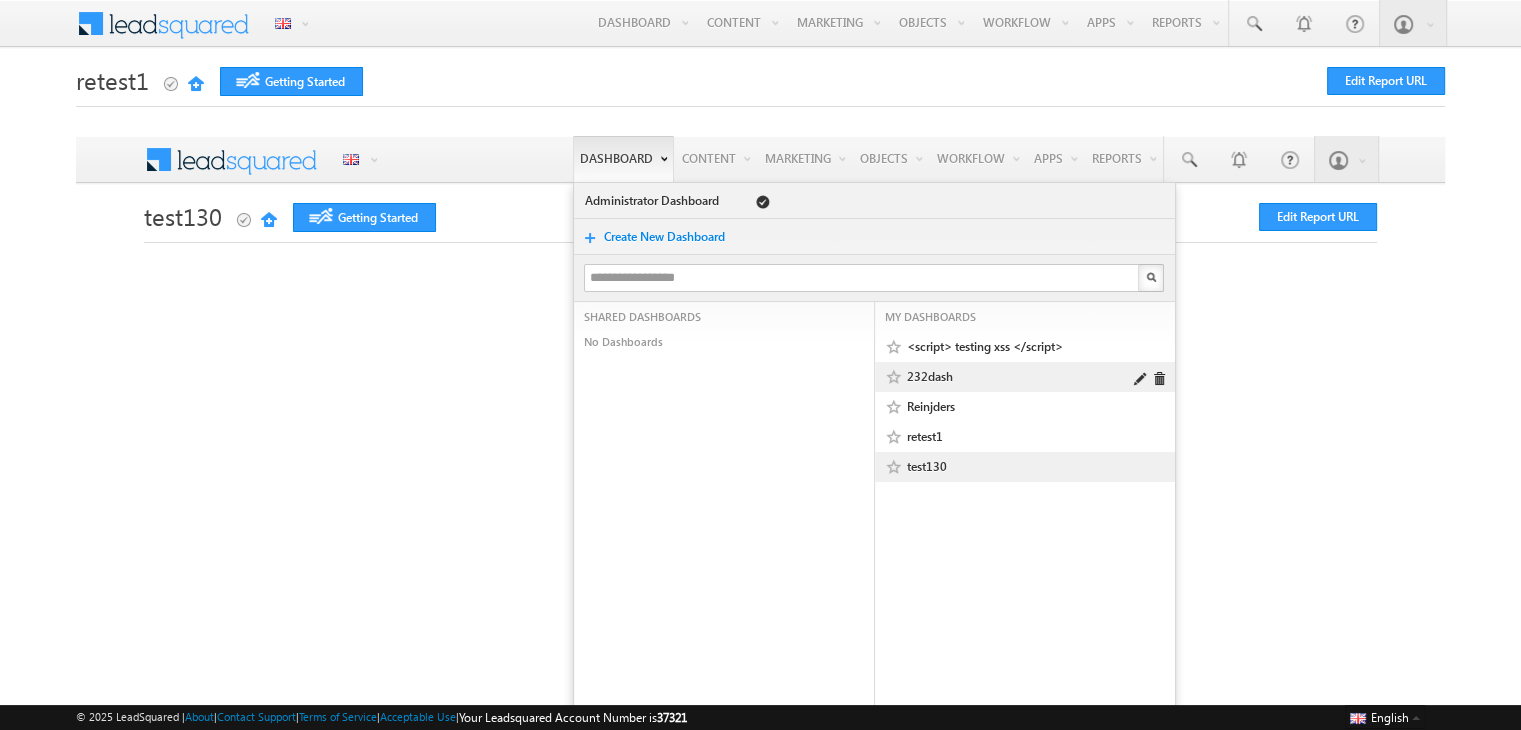 click on "232dash" at bounding box center (1030, 377) 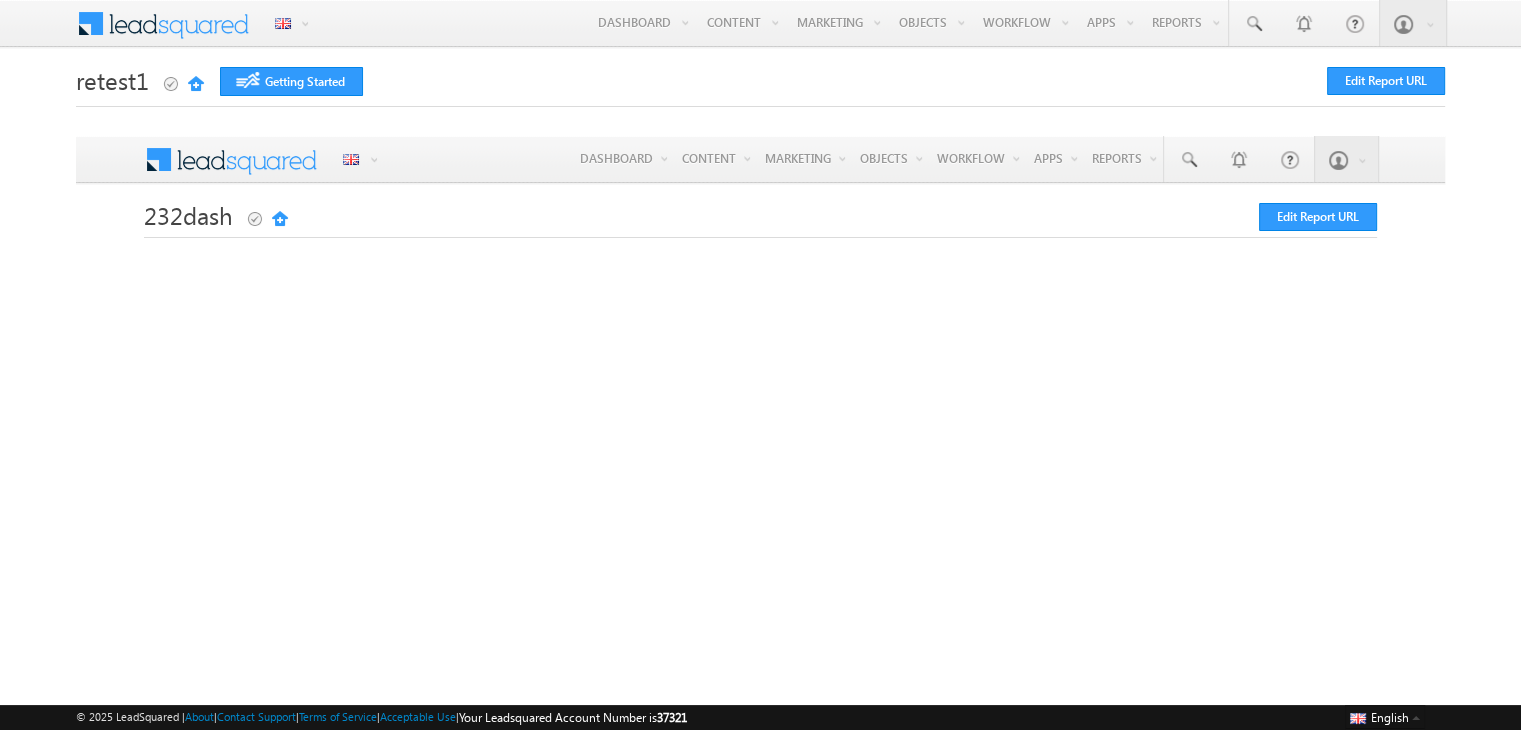 scroll, scrollTop: 0, scrollLeft: 0, axis: both 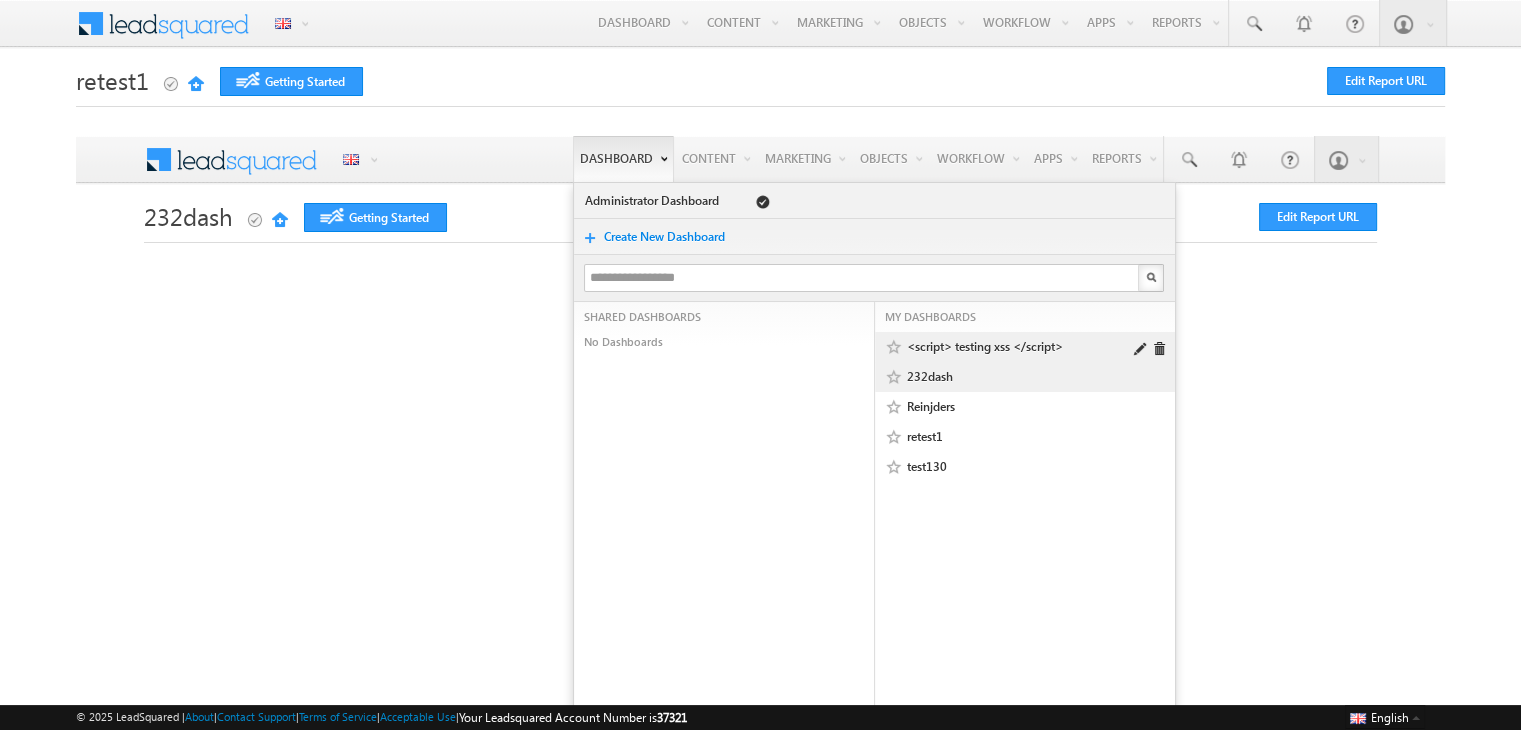 click on "<script> testing xss </script>" at bounding box center (1019, 347) 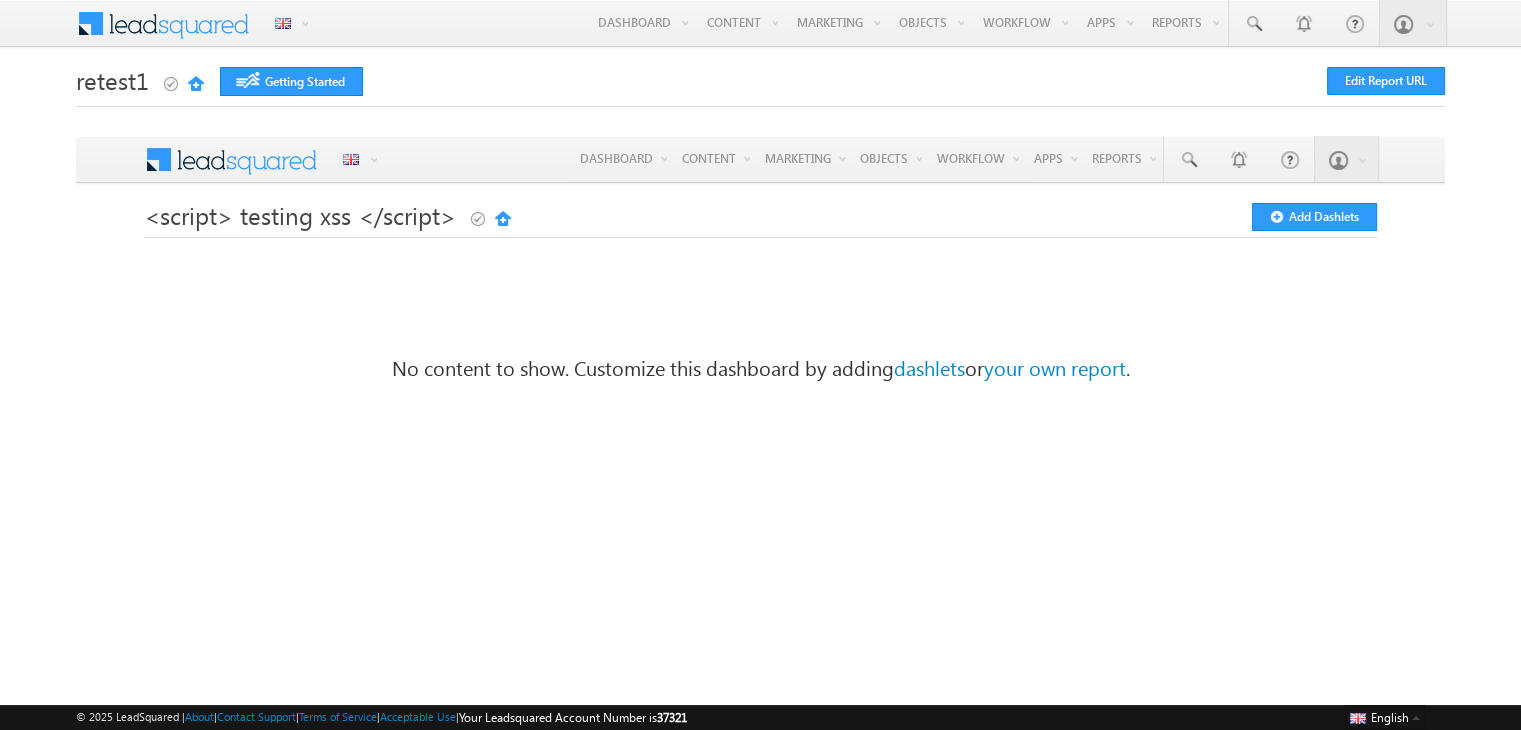 scroll, scrollTop: 0, scrollLeft: 0, axis: both 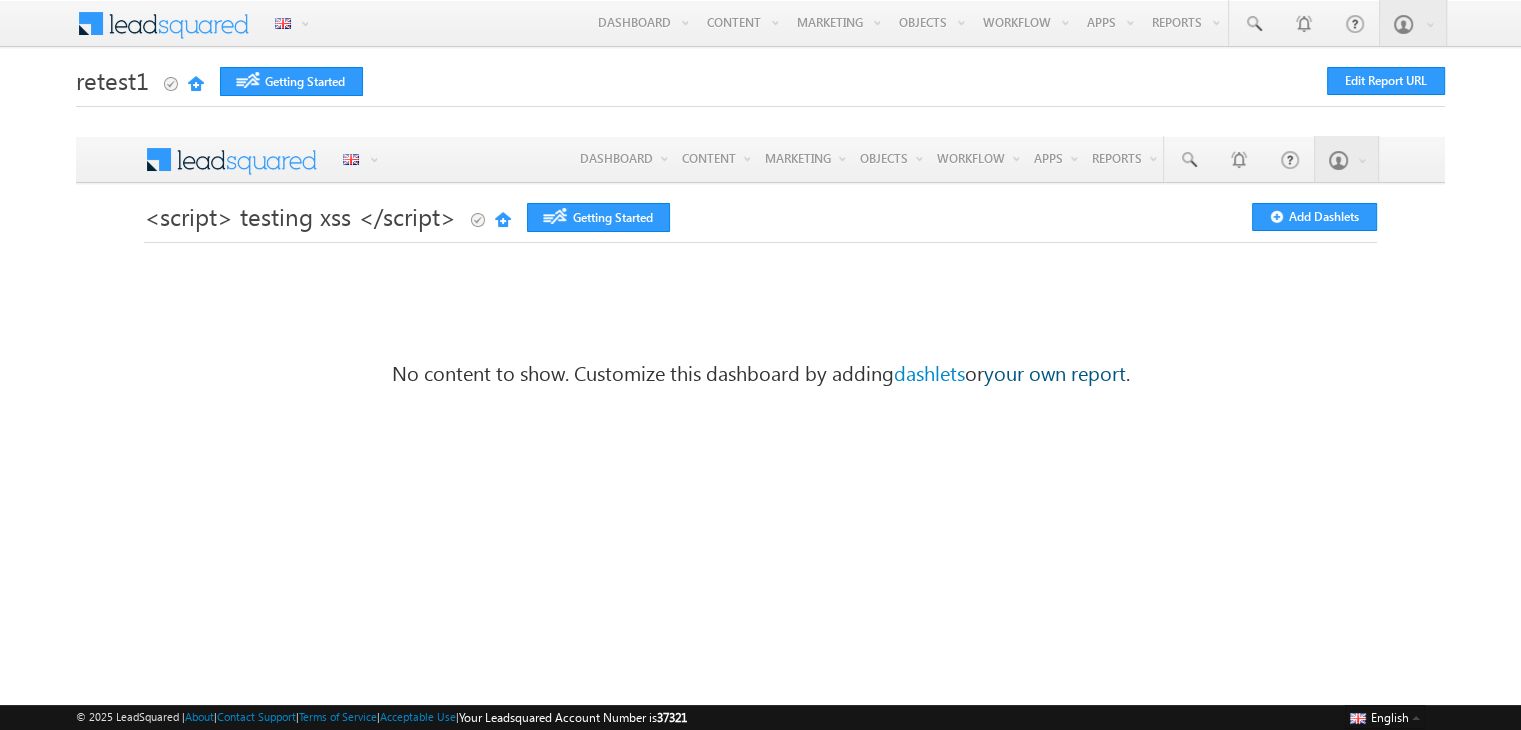 click on "your own report" at bounding box center [1055, 372] 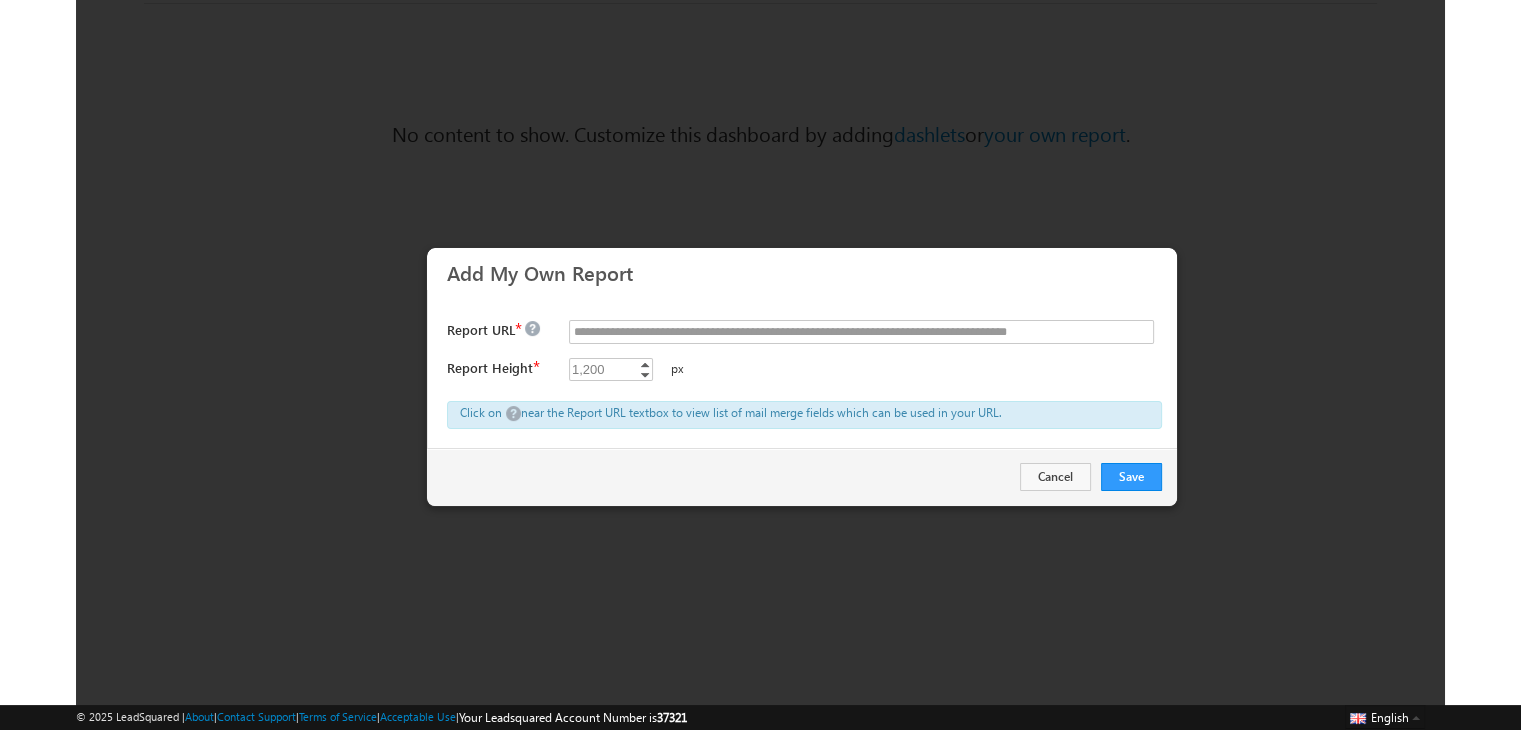 scroll, scrollTop: 208, scrollLeft: 0, axis: vertical 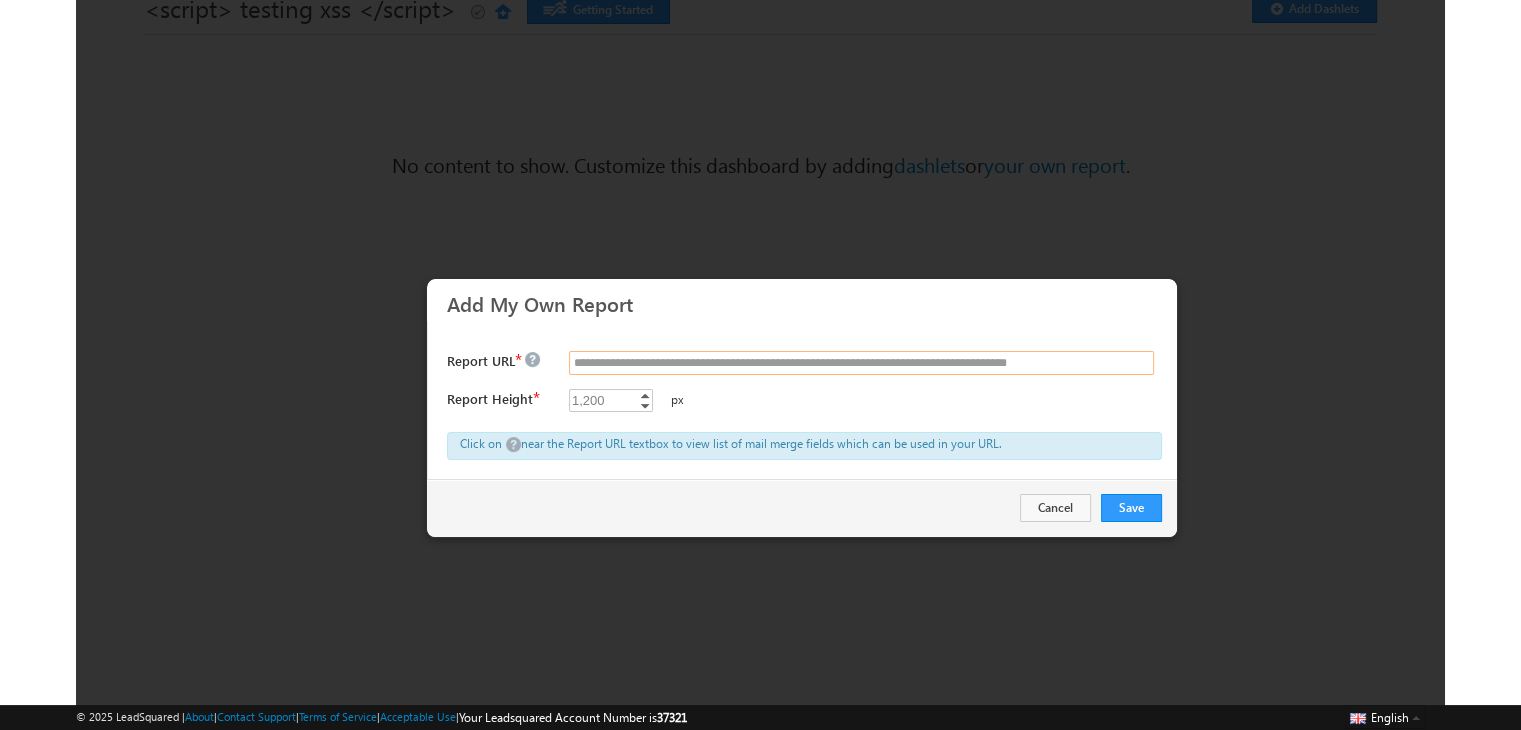 click at bounding box center (861, 363) 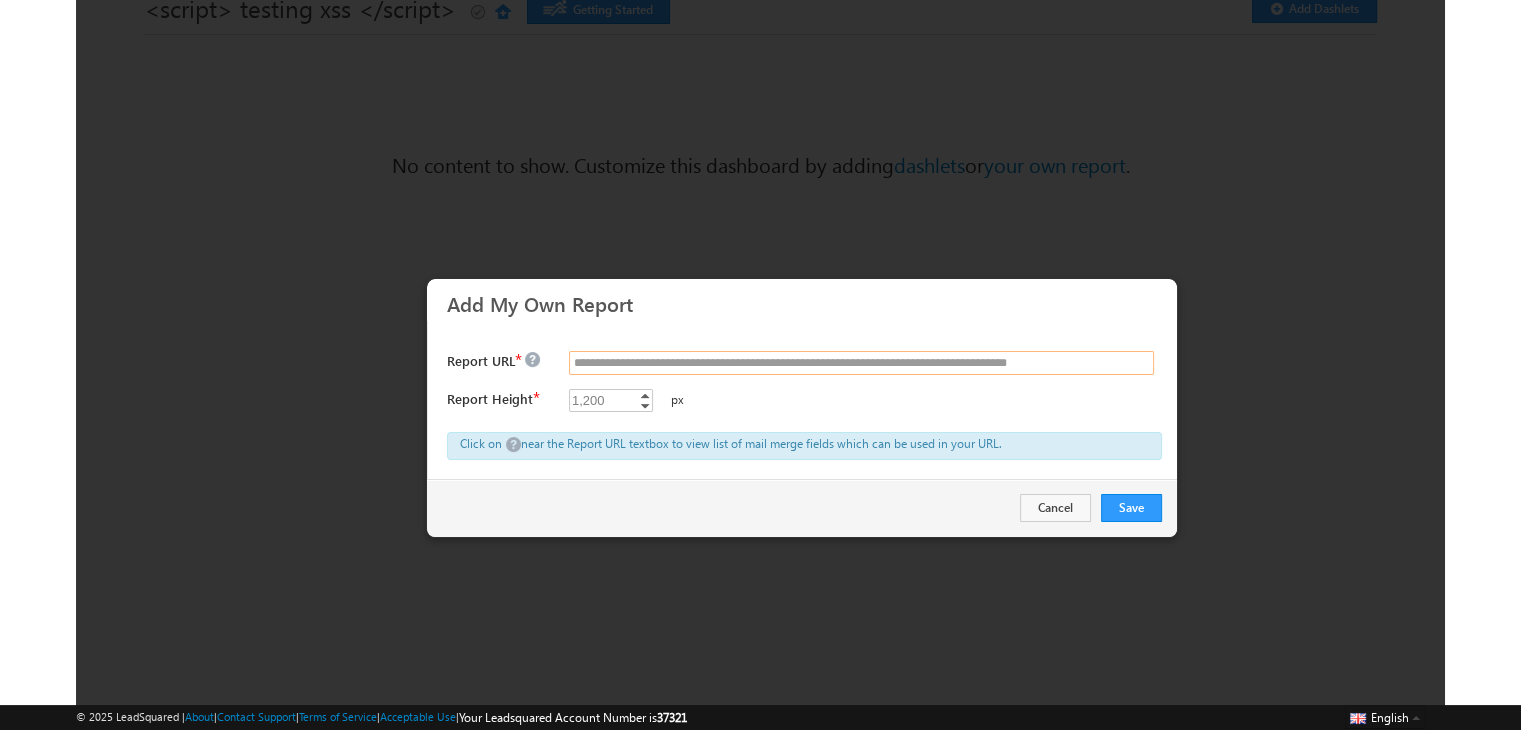 type on "**********" 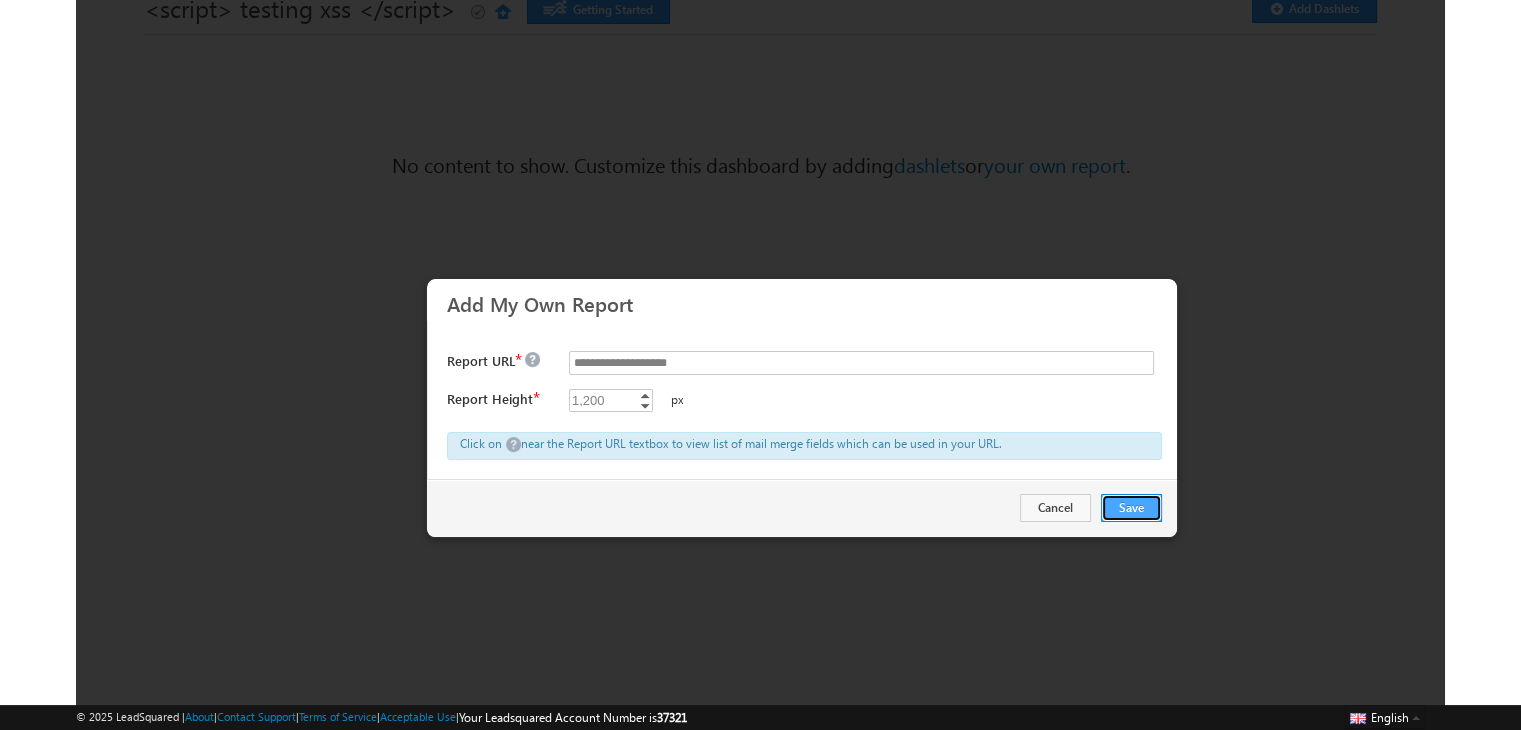click on "Save" at bounding box center (1131, 508) 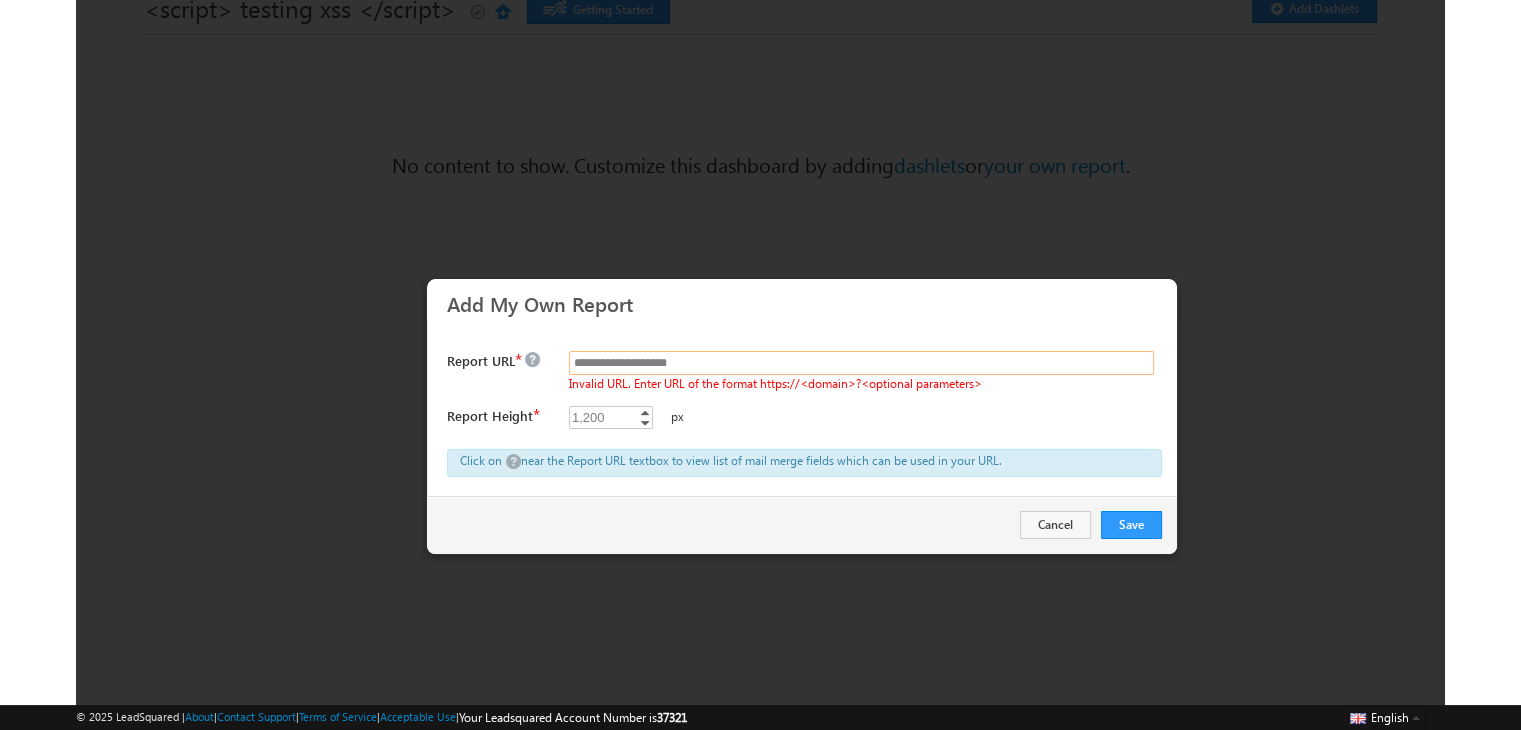 click on "**********" at bounding box center (861, 363) 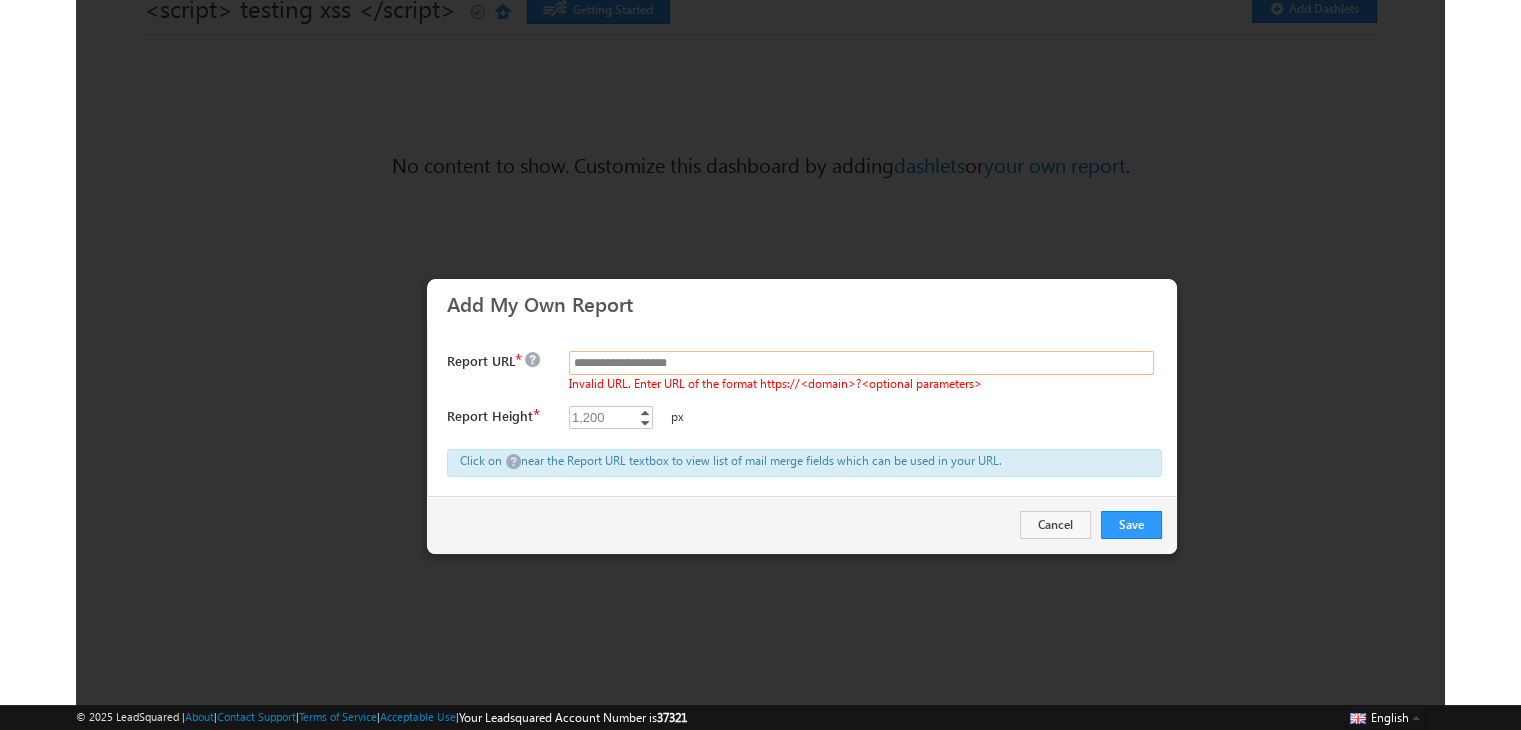 click on "**********" at bounding box center (861, 363) 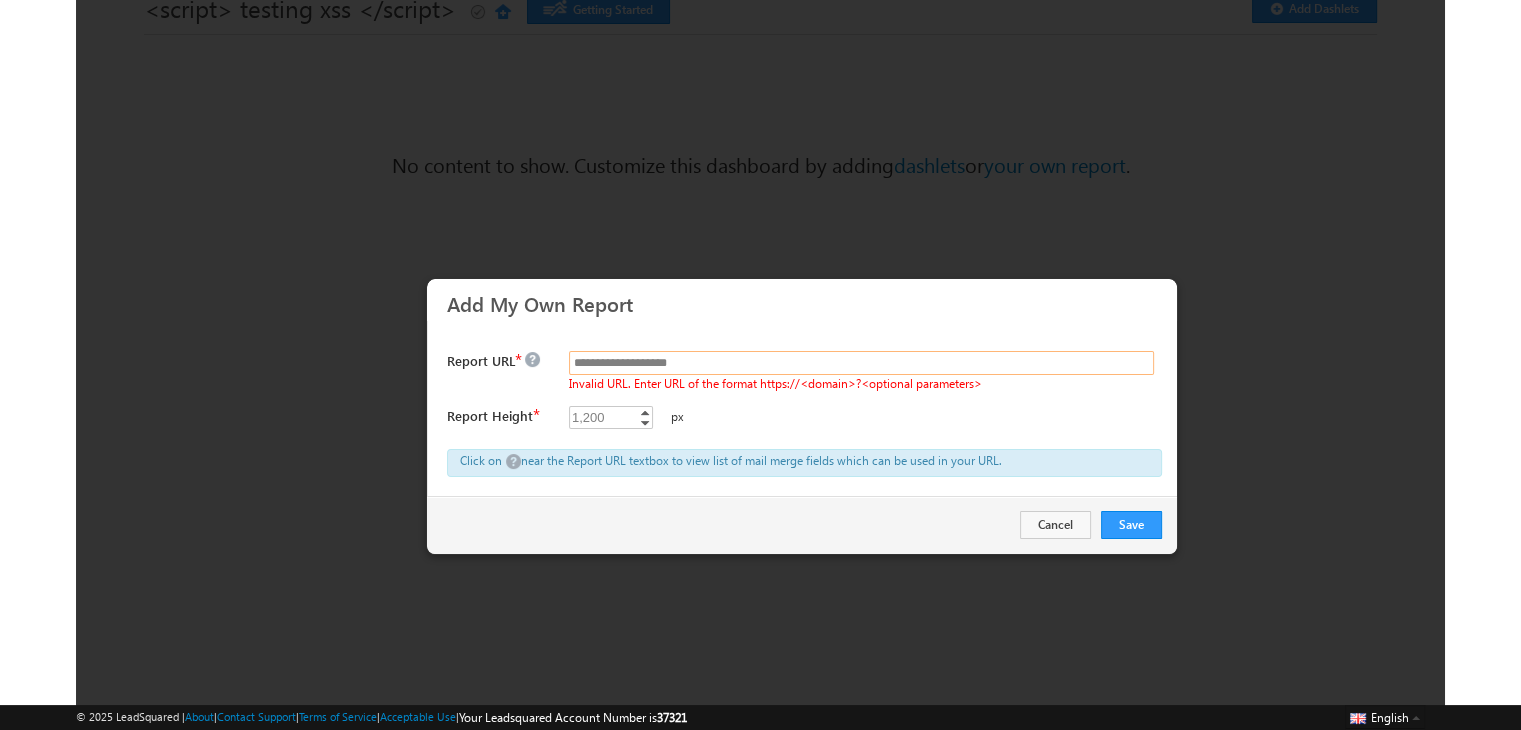 click on "**********" at bounding box center (861, 363) 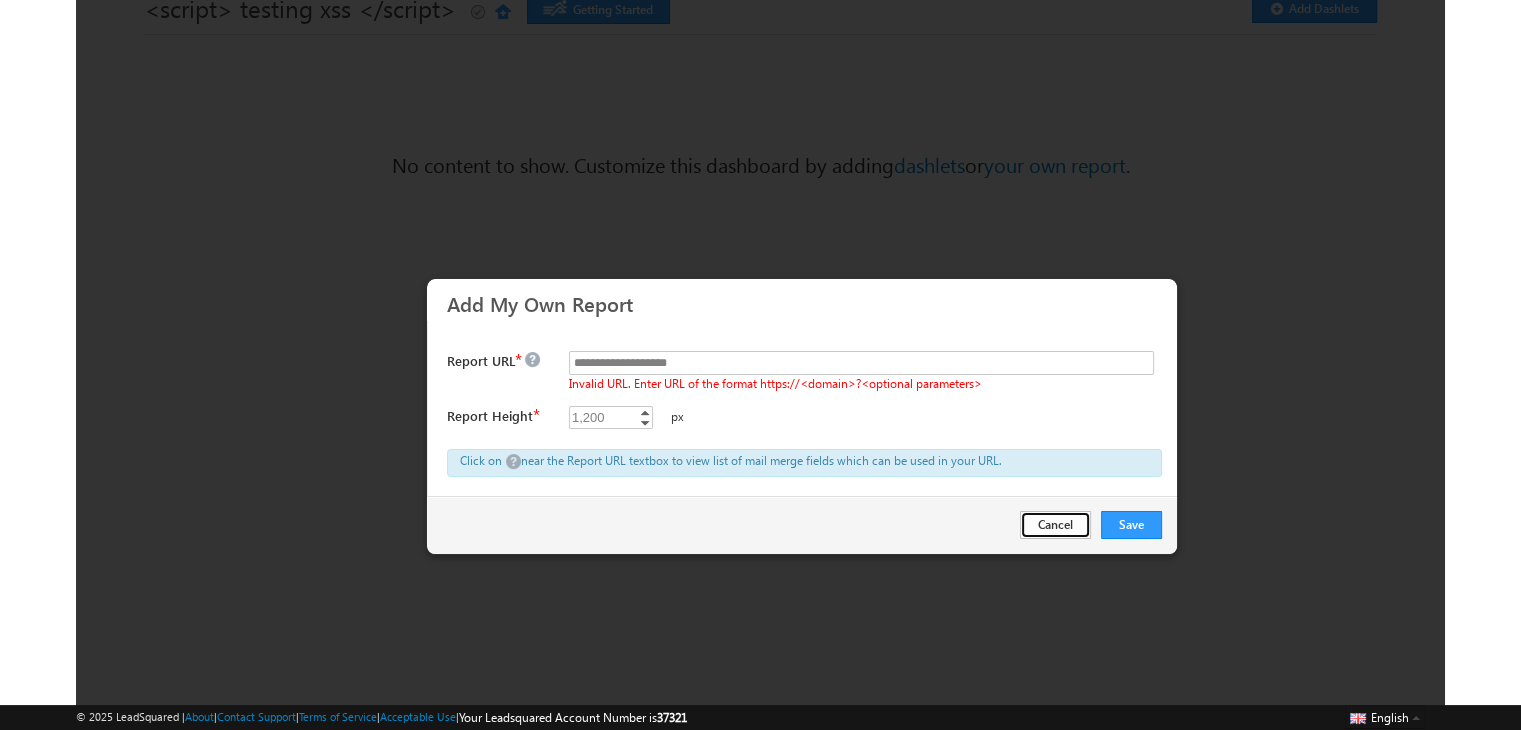 click on "Cancel" at bounding box center (1055, 525) 